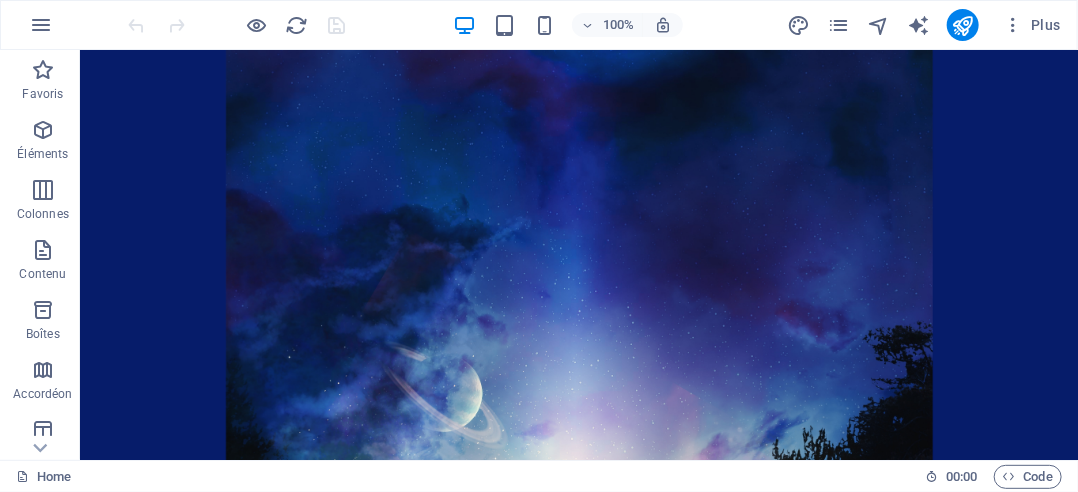 scroll, scrollTop: 0, scrollLeft: 0, axis: both 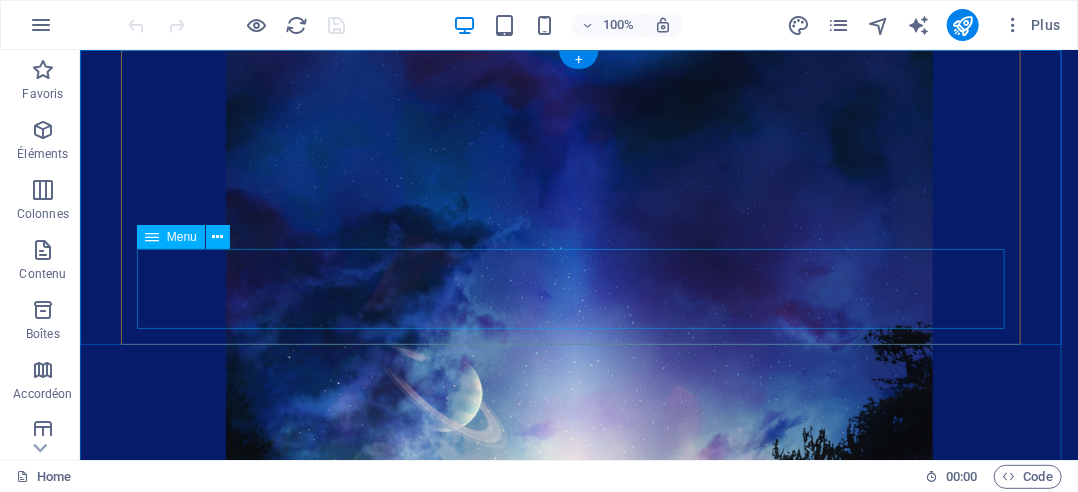 click on "Home La vérité Affaire [PERSON_NAME] [PERSON_NAME] & [PERSON_NAME]  Mes vidéos témoignage personnel Contact" at bounding box center (529, 1277) 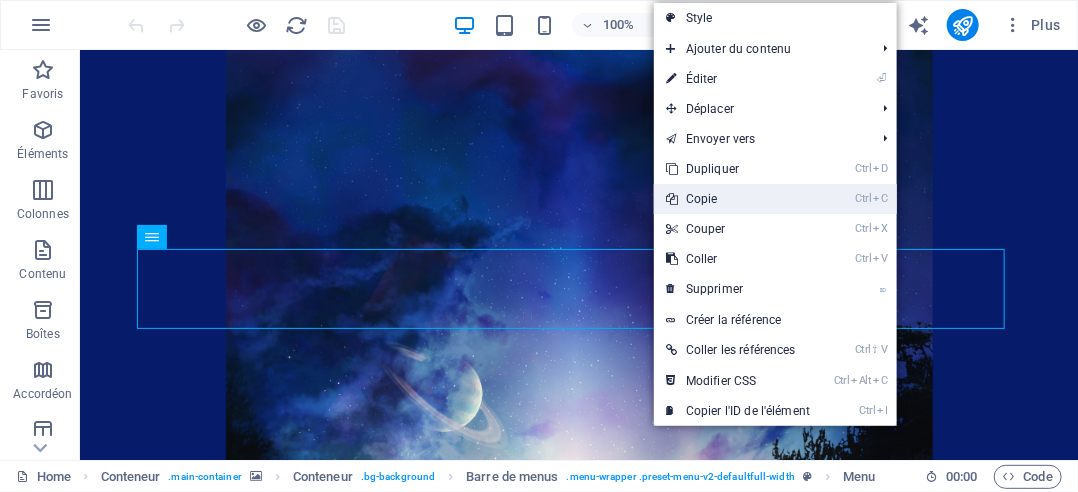 click on "Ctrl C  Copie" at bounding box center (738, 199) 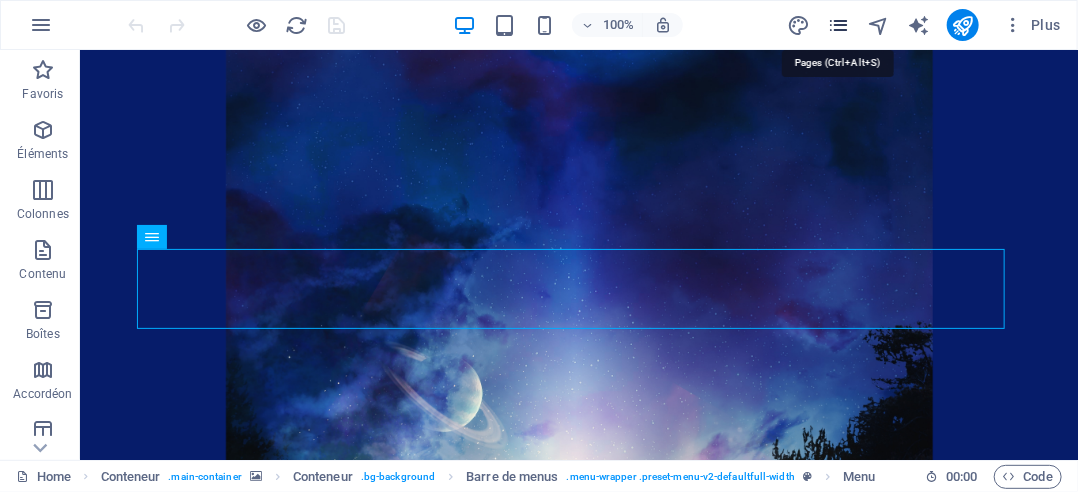 click at bounding box center [838, 25] 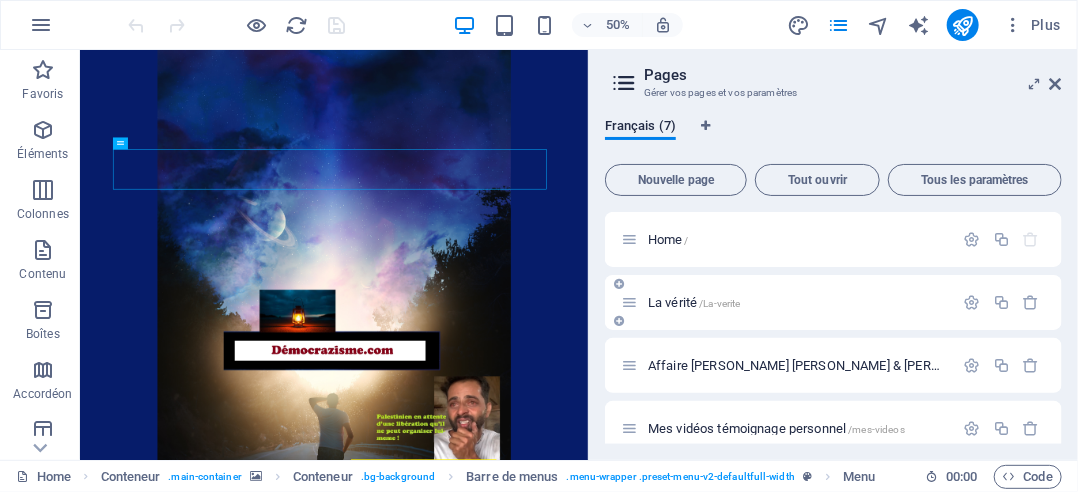click on "La vérité /La-verite" at bounding box center [694, 302] 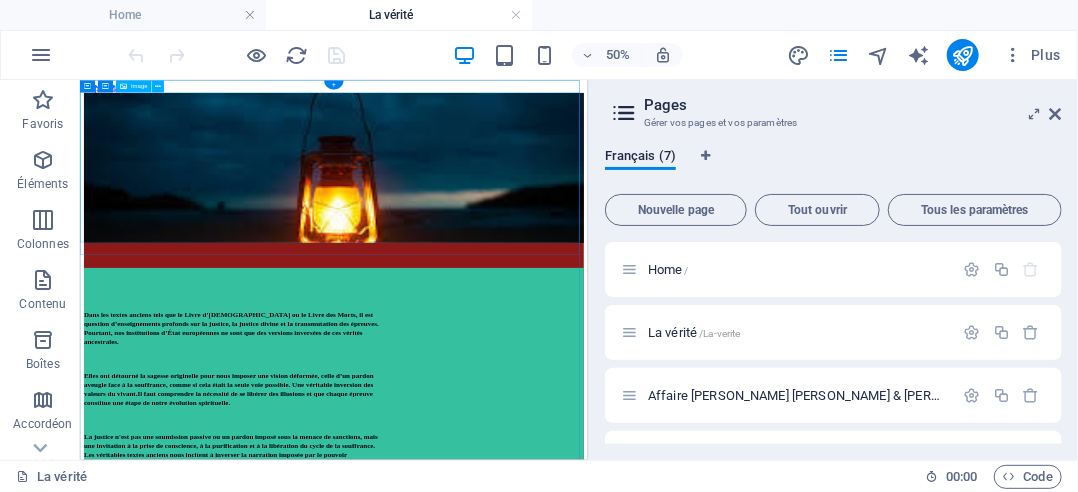 scroll, scrollTop: 0, scrollLeft: 0, axis: both 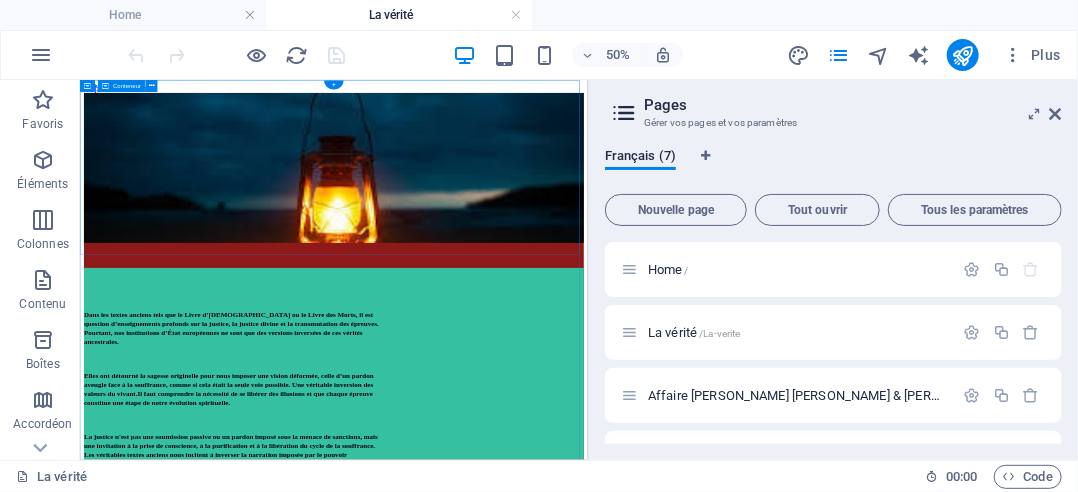 click on "Musique automatique
Votre navigateur ne supporte pas la balise audio." at bounding box center [587, 280] 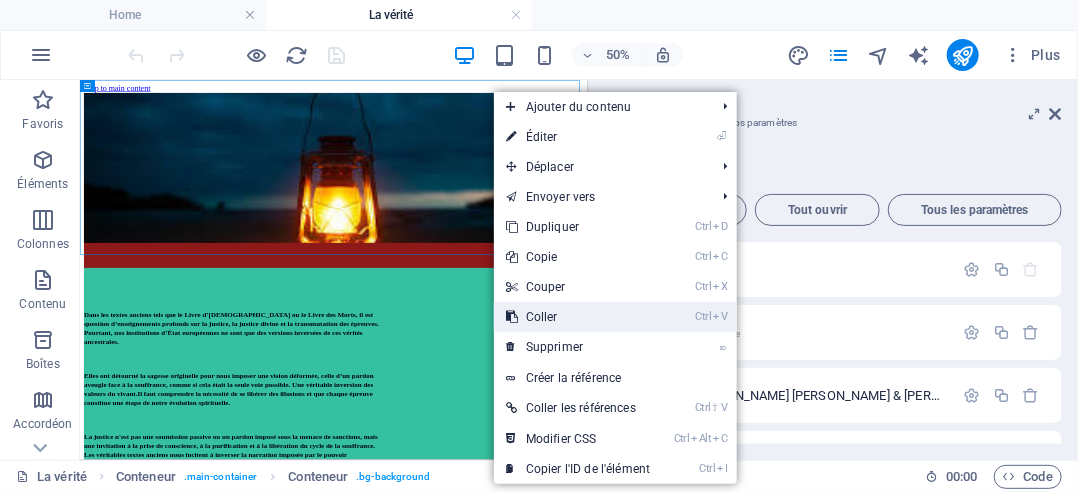 click on "Ctrl V  Coller" at bounding box center [578, 317] 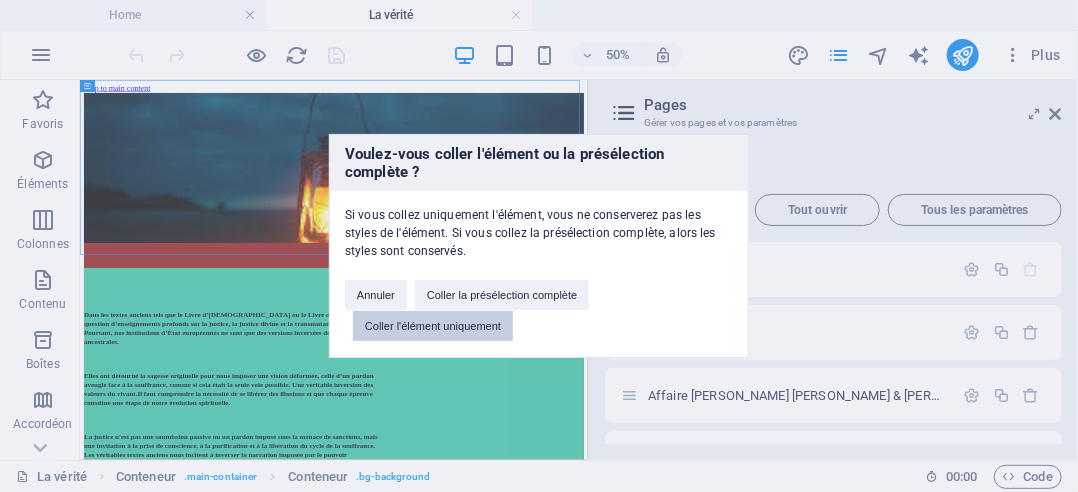 click on "Coller l'élément uniquement" at bounding box center (433, 326) 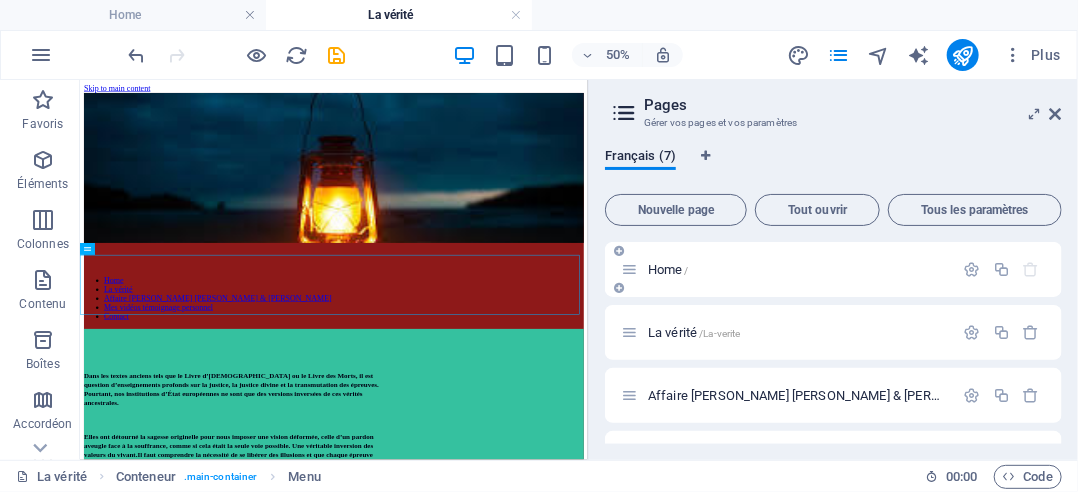 click on "Home /" at bounding box center [668, 269] 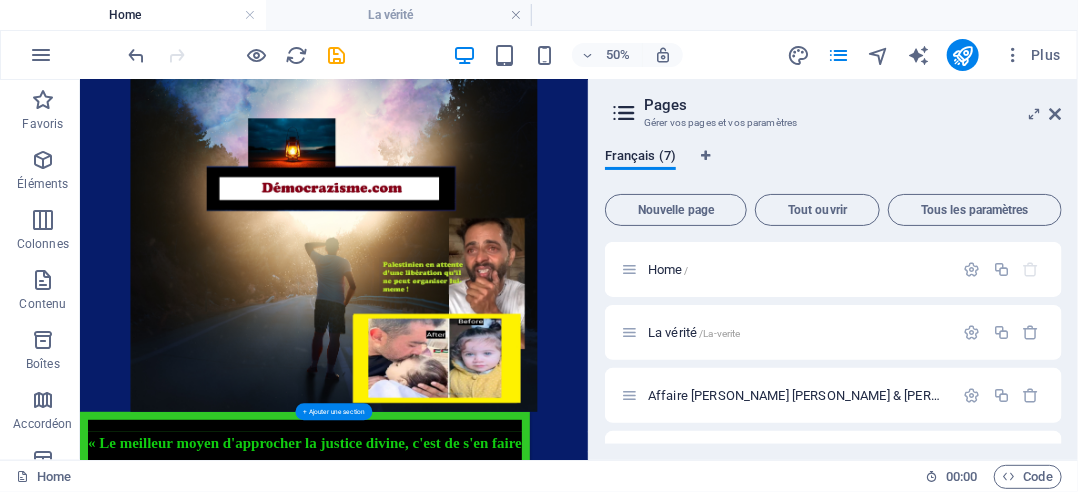 scroll, scrollTop: 376, scrollLeft: 0, axis: vertical 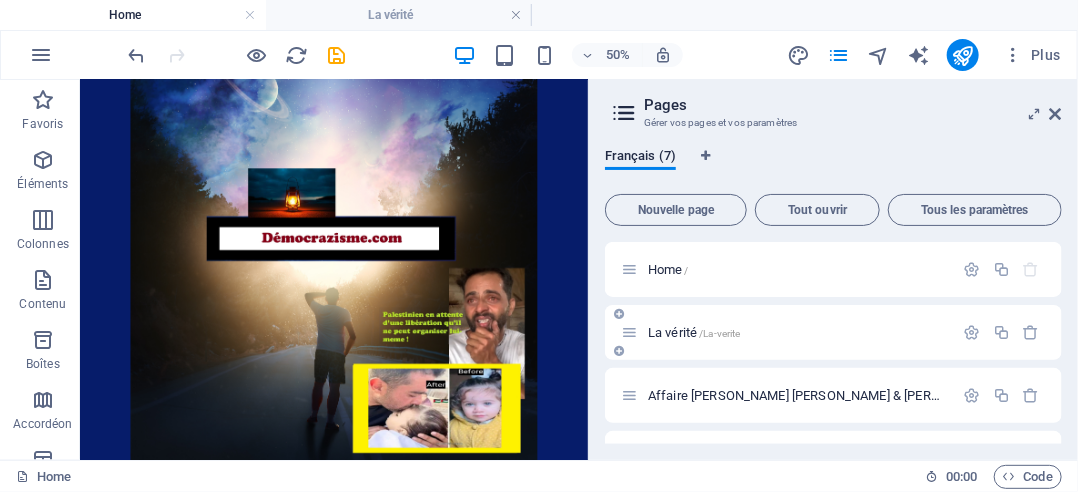 click on "La vérité /La-verite" at bounding box center (694, 332) 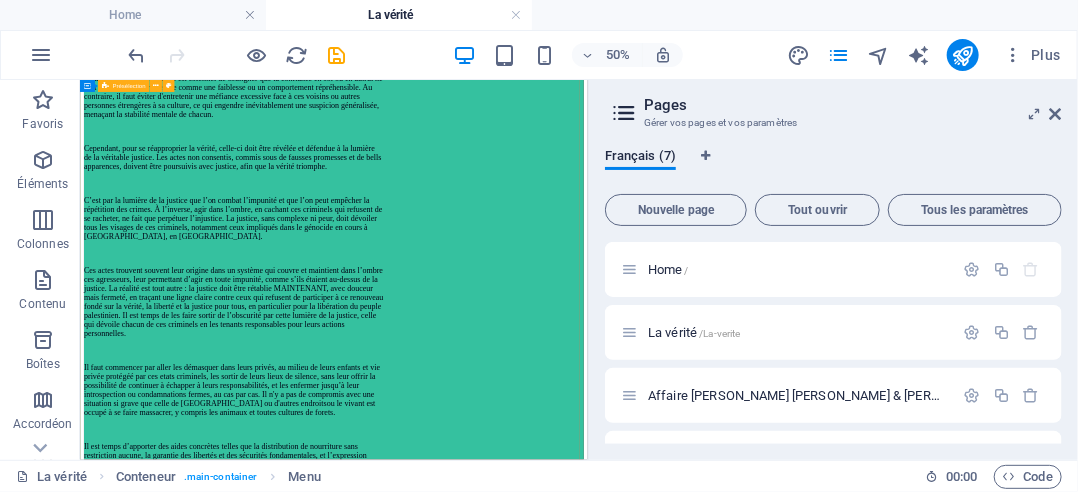 scroll, scrollTop: 3300, scrollLeft: 0, axis: vertical 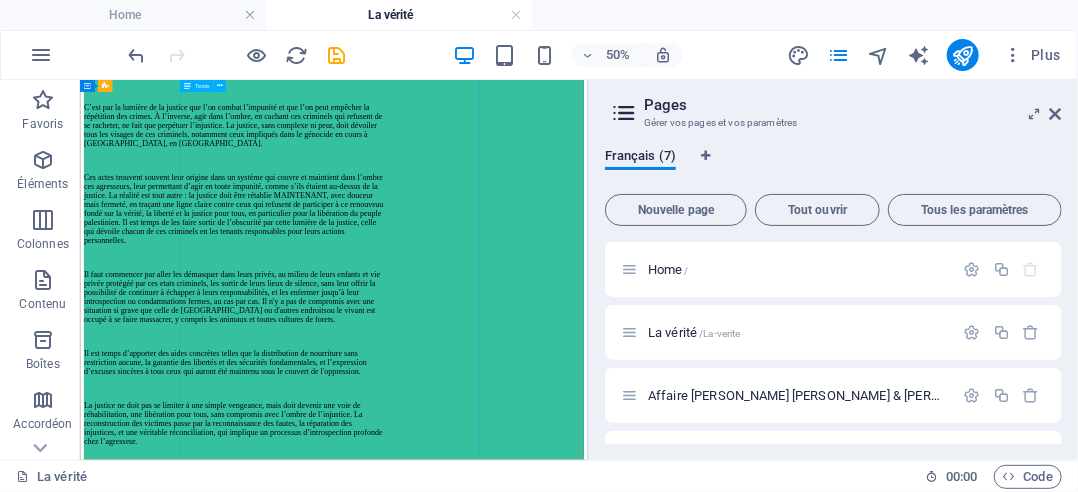 click on "Dans les textes anciens tels que le Livre d’[DEMOGRAPHIC_DATA] ou le Livre des Morts, il est question d’enseignements profonds sur la justice, la justice divine et la transmutation des épreuves. Pourtant, nos institutions d’État européennes ne sont que des versions inversées de ces vérités ancestrales.  Elles ont détourné la sagesse originelle pour nous imposer une vision déformée, celle d’un pardon aveugle face à la souffrance, comme si cela était la seule voie possible. Une véritable inversion des valeurs du vivant.  Il faut comprendre la nécessité de se libérer des illusions et que chaque épreuve constitue une étape de notre évolution spirituelle.  Même pour les victimes, peu familières de la véritable justice, il est essentiel de reconnaître qu’elles devront à un moment donné ou un autre se tourner vers la réparation de la conscience de l’agresseur. C'est fou, [PERSON_NAME] !" at bounding box center (387, -747) 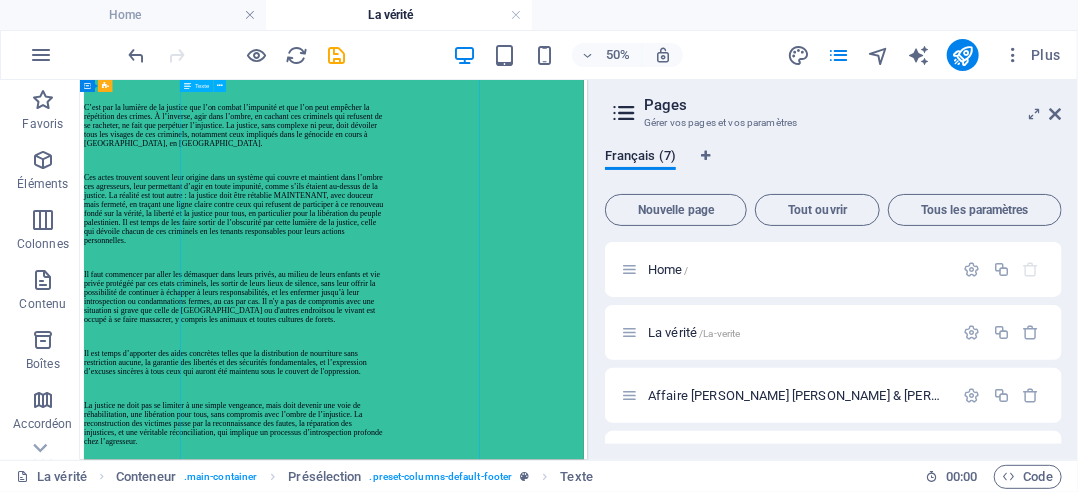 click on "Dans les textes anciens tels que le Livre d’[DEMOGRAPHIC_DATA] ou le Livre des Morts, il est question d’enseignements profonds sur la justice, la justice divine et la transmutation des épreuves. Pourtant, nos institutions d’État européennes ne sont que des versions inversées de ces vérités ancestrales.  Elles ont détourné la sagesse originelle pour nous imposer une vision déformée, celle d’un pardon aveugle face à la souffrance, comme si cela était la seule voie possible. Une véritable inversion des valeurs du vivant.  Il faut comprendre la nécessité de se libérer des illusions et que chaque épreuve constitue une étape de notre évolution spirituelle.  Même pour les victimes, peu familières de la véritable justice, il est essentiel de reconnaître qu’elles devront à un moment donné ou un autre se tourner vers la réparation de la conscience de l’agresseur. C'est fou, [PERSON_NAME] !" at bounding box center (387, -747) 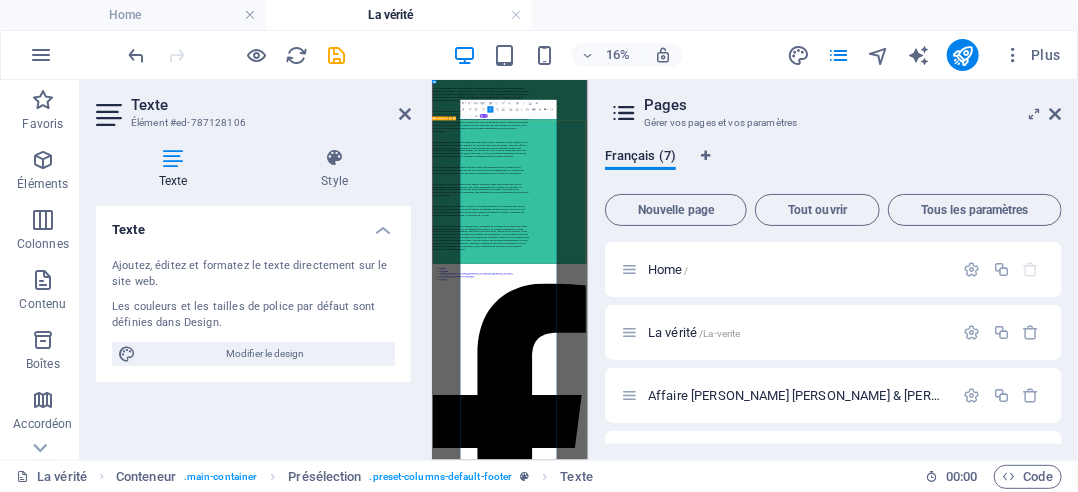 scroll, scrollTop: 216, scrollLeft: 0, axis: vertical 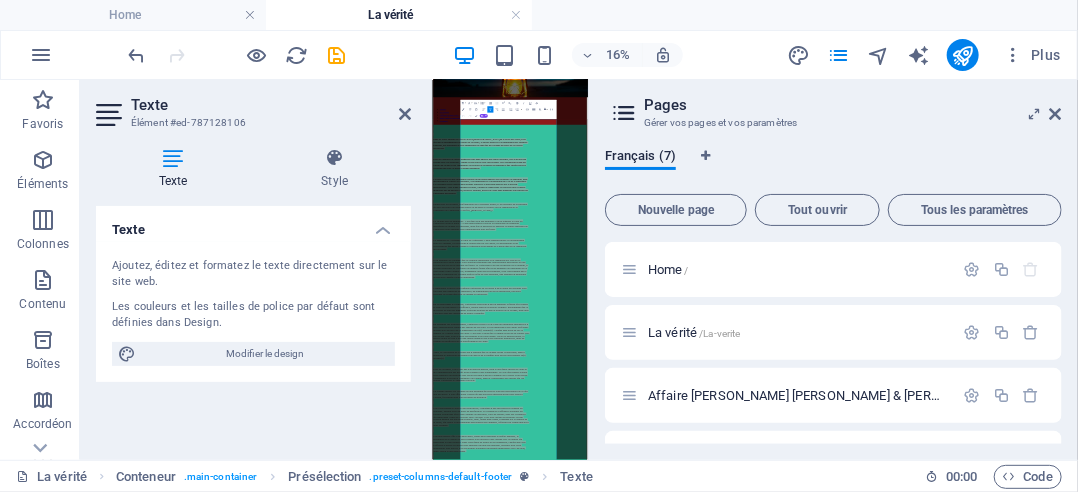 click on "Texte" at bounding box center [177, 169] 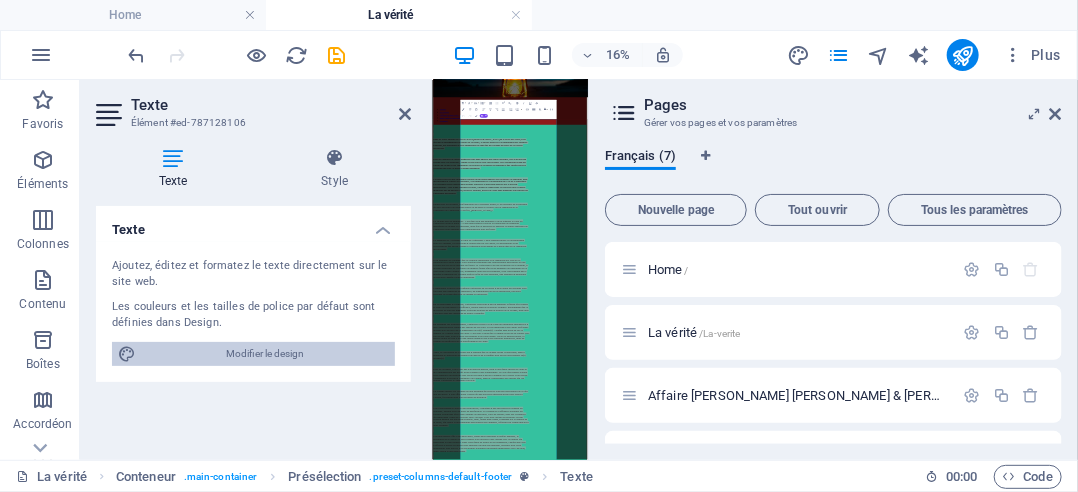 click on "Modifier le design" at bounding box center (265, 354) 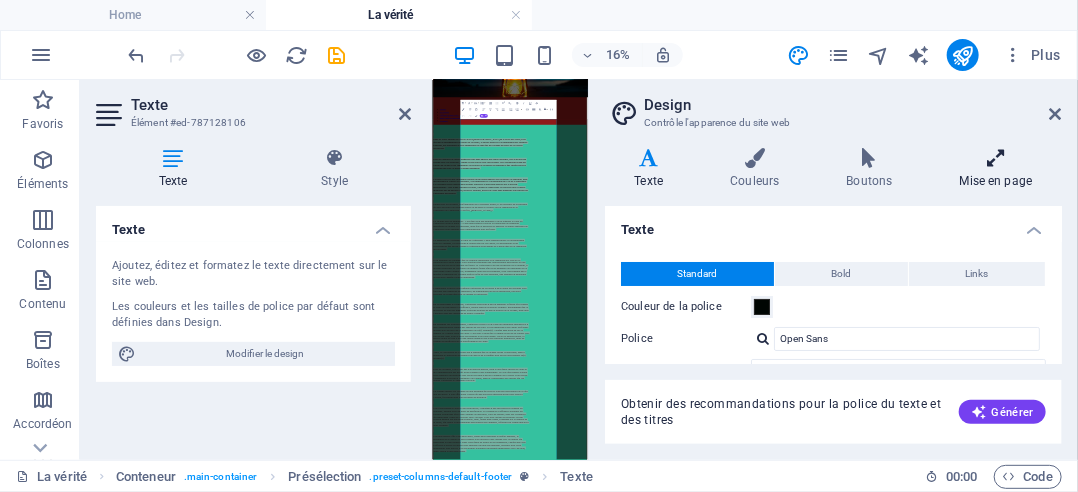 click on "Mise en page" at bounding box center [996, 169] 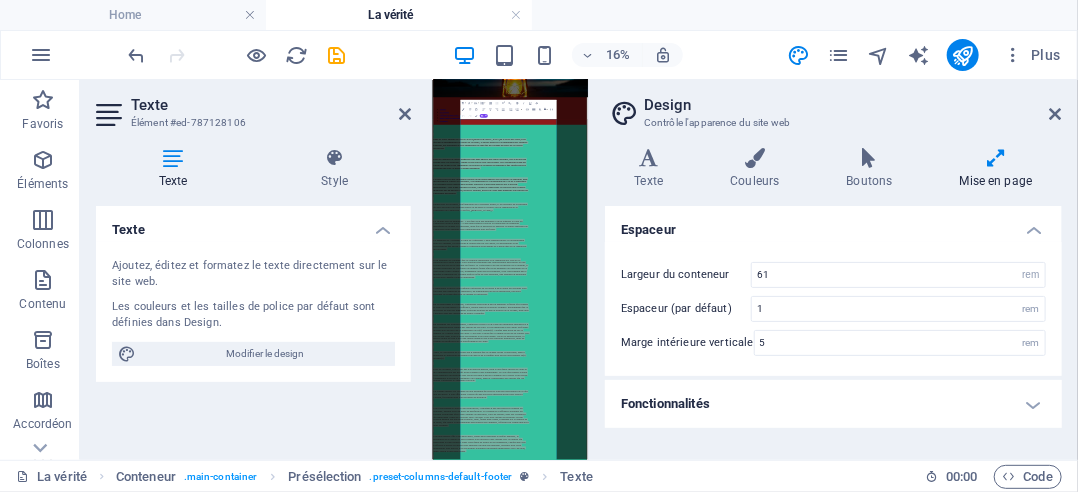 click on "Fonctionnalités" at bounding box center (833, 404) 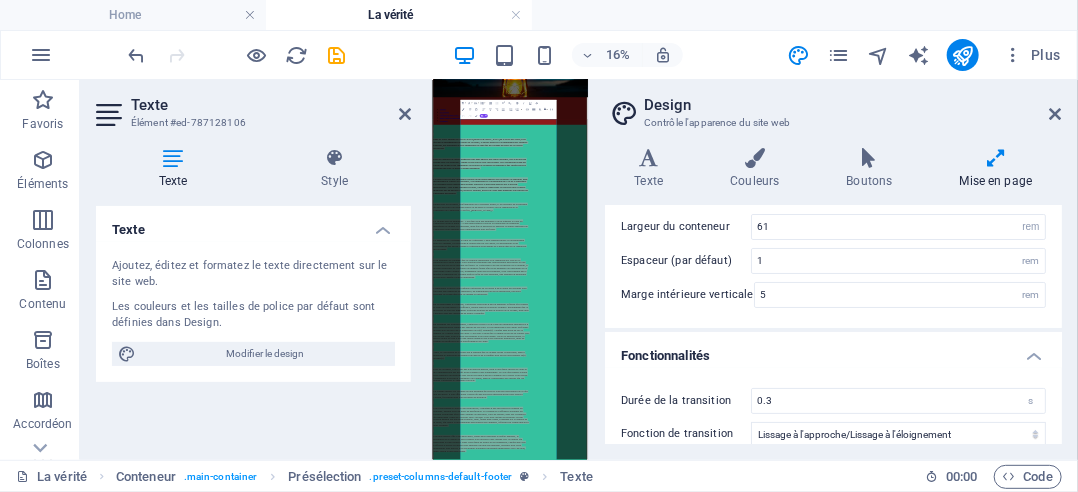 scroll, scrollTop: 68, scrollLeft: 0, axis: vertical 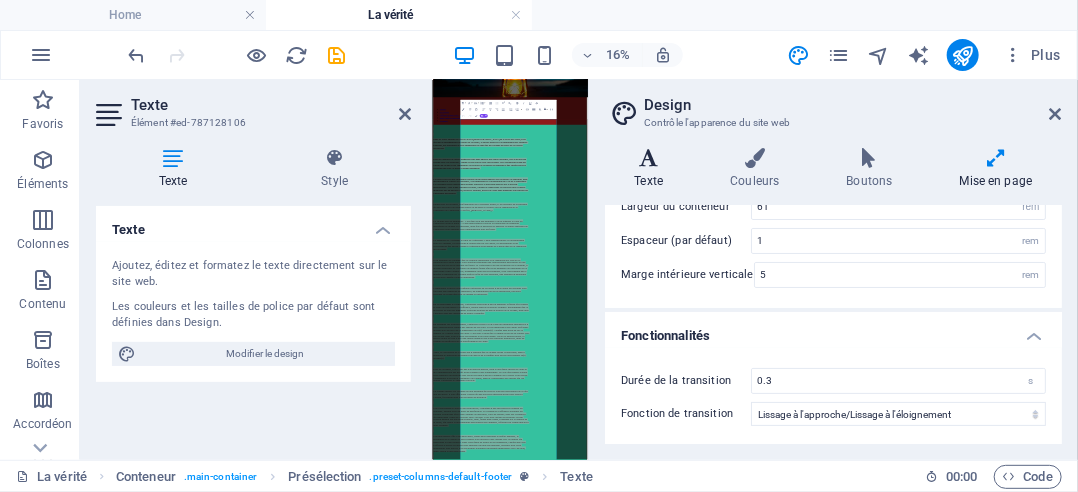 click on "Texte" at bounding box center (653, 169) 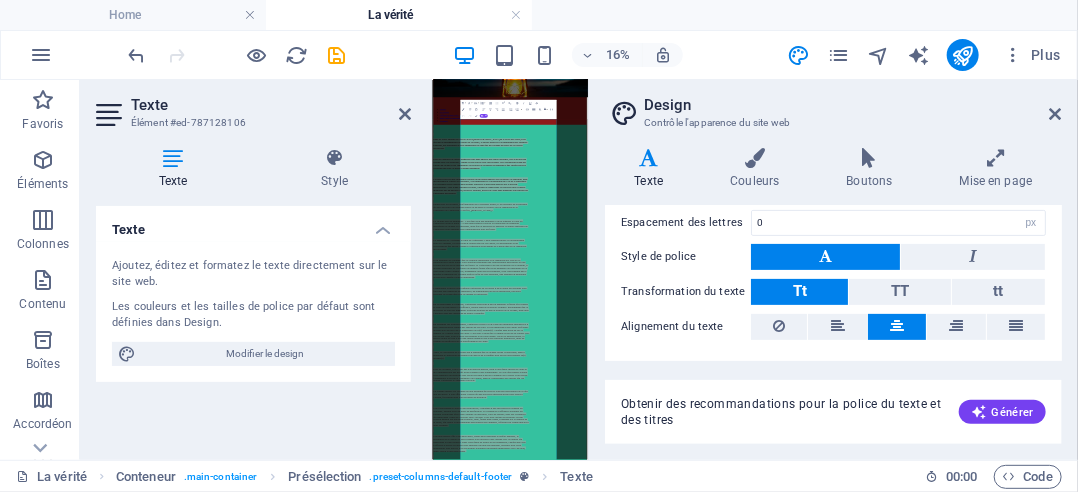 scroll, scrollTop: 295, scrollLeft: 0, axis: vertical 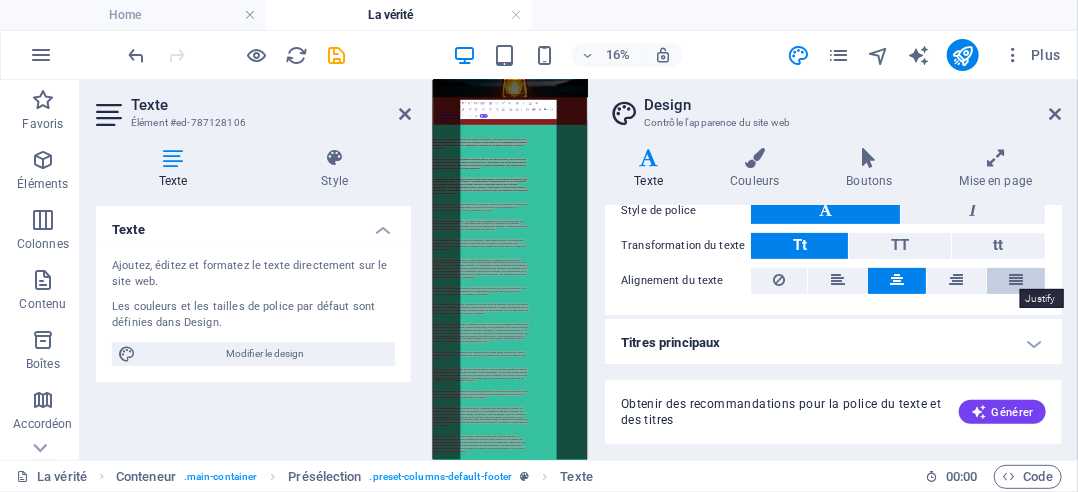 click at bounding box center (1016, 280) 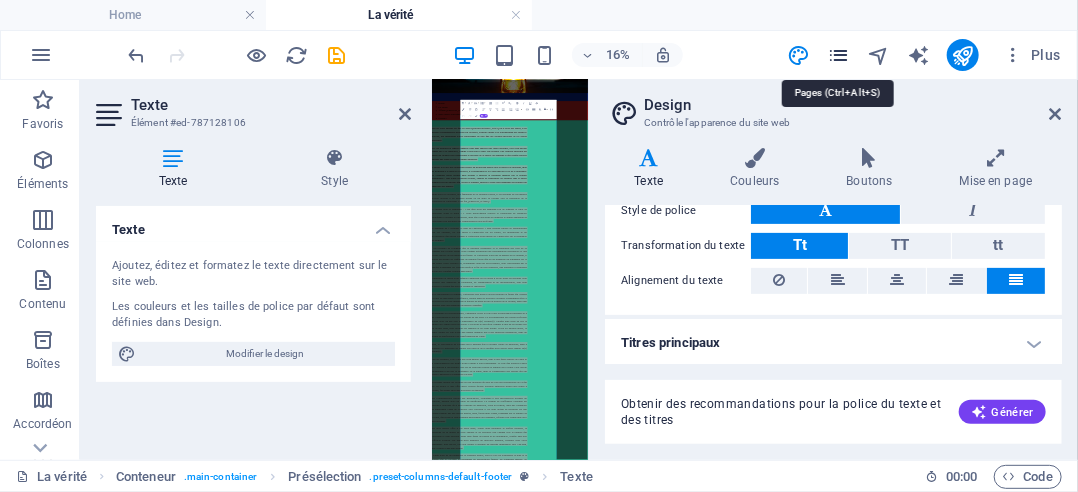 click at bounding box center [838, 55] 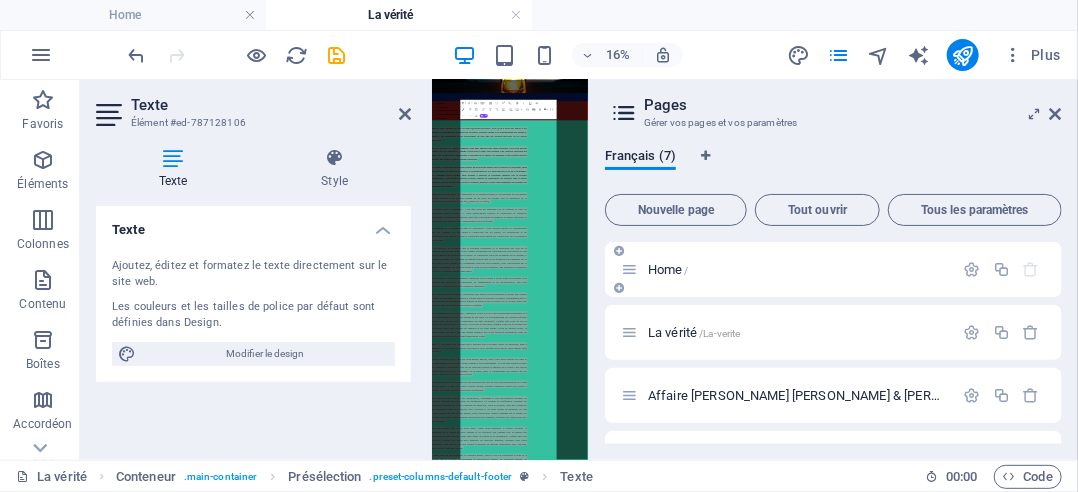 click on "Home /" at bounding box center [668, 269] 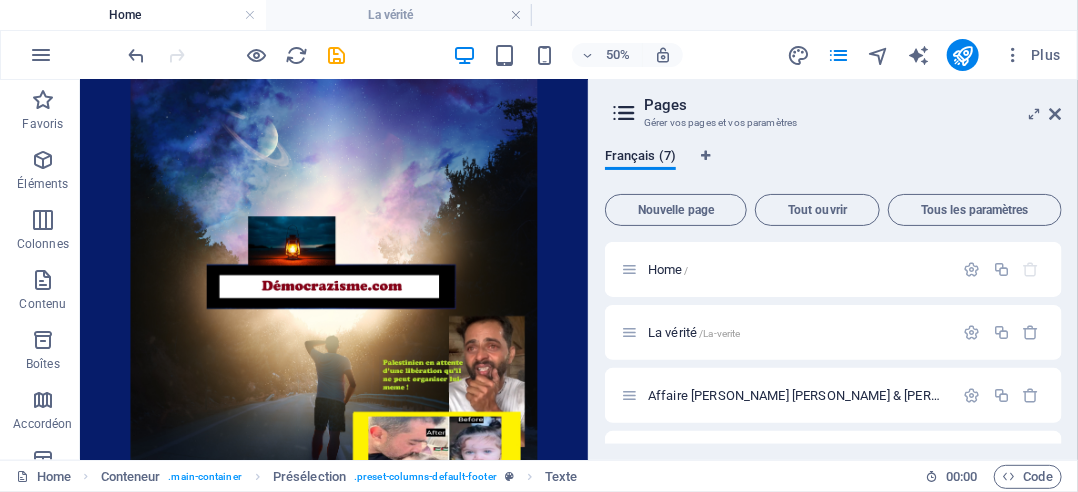 scroll, scrollTop: 400, scrollLeft: 0, axis: vertical 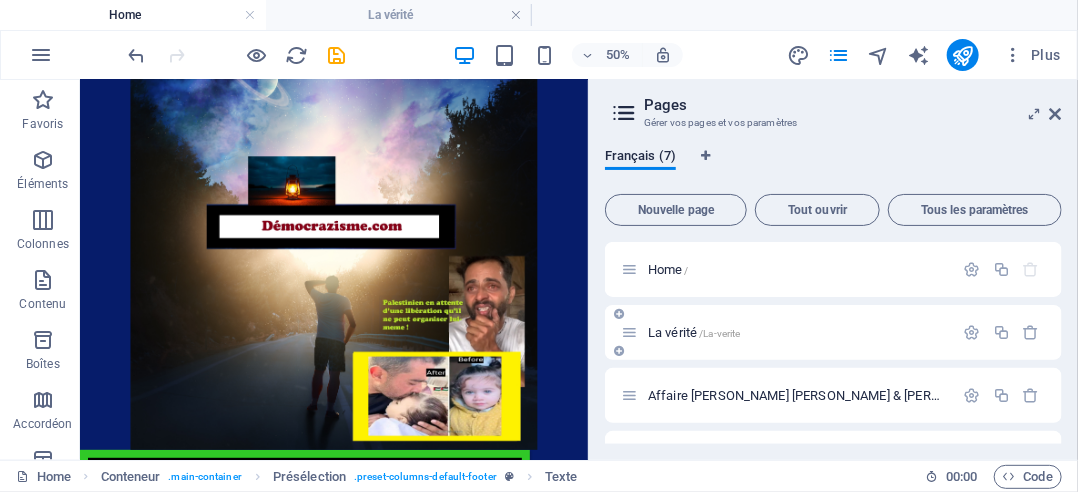 click on "La vérité /La-verite" at bounding box center (694, 332) 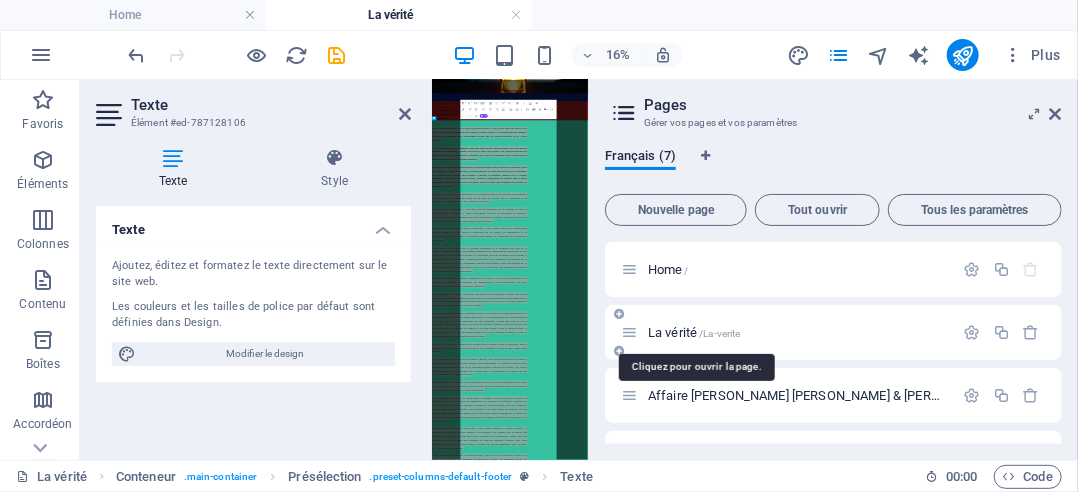 scroll, scrollTop: 0, scrollLeft: 0, axis: both 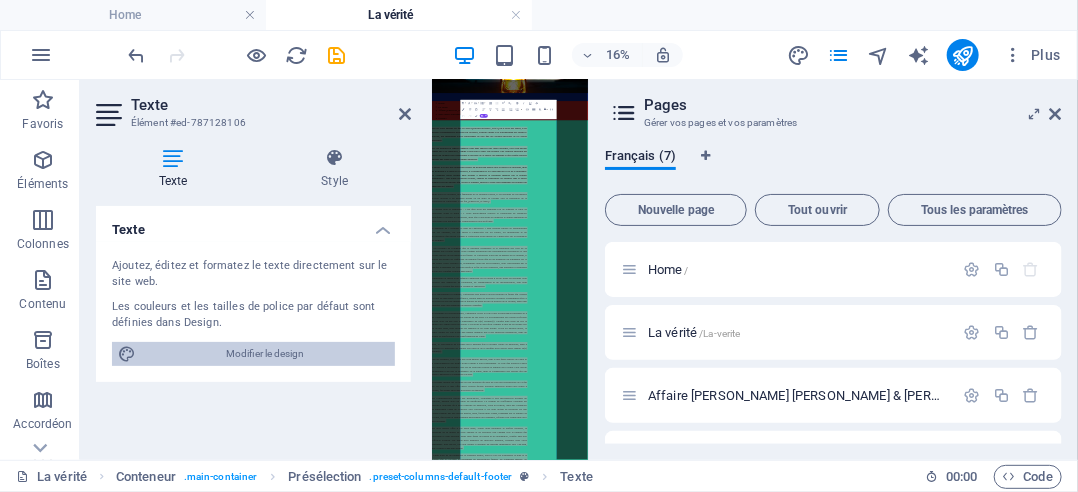 click on "Modifier le design" at bounding box center (265, 354) 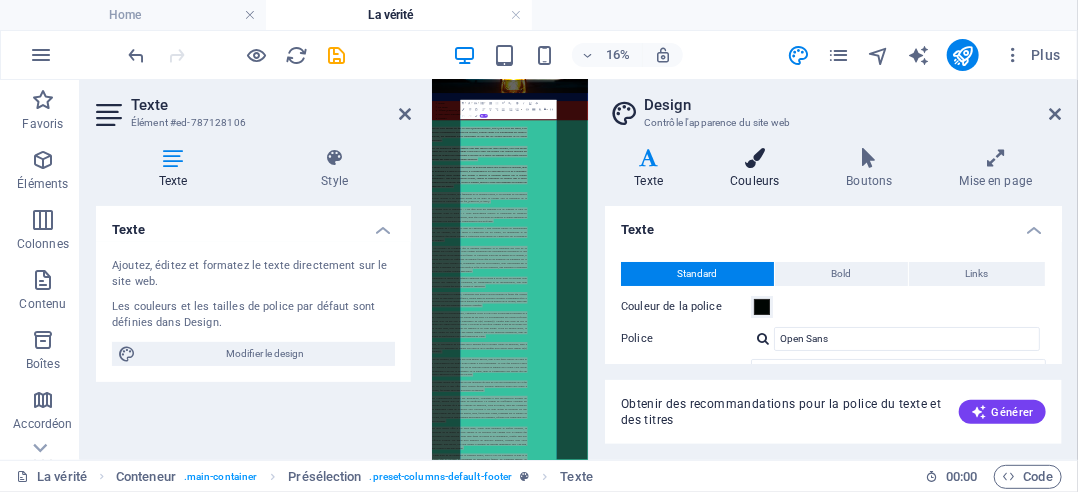 click on "Couleurs" at bounding box center (759, 169) 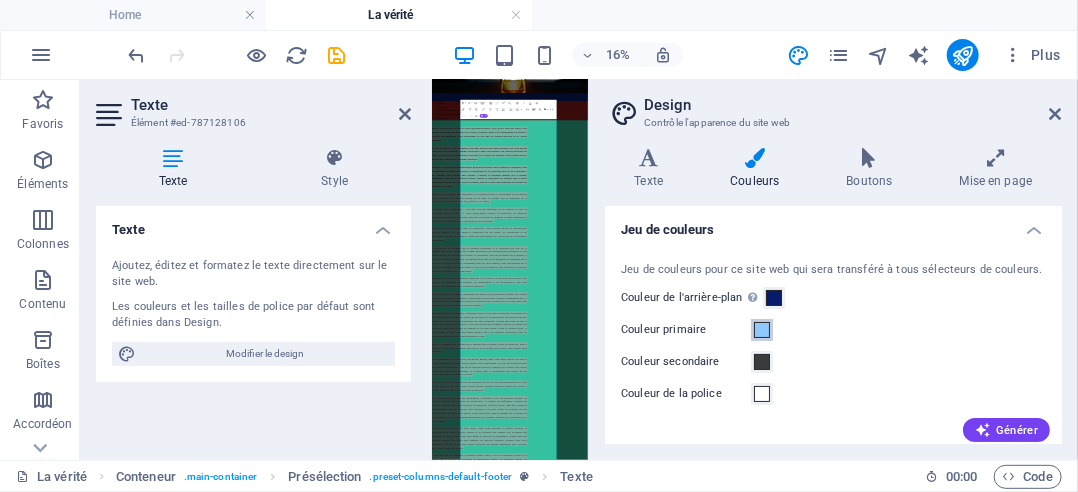 click at bounding box center (762, 330) 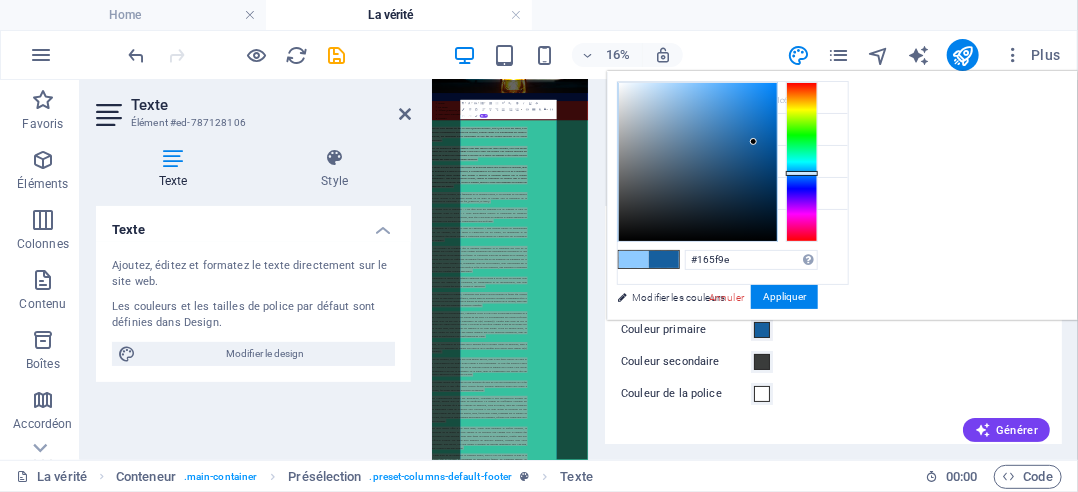 click at bounding box center (698, 162) 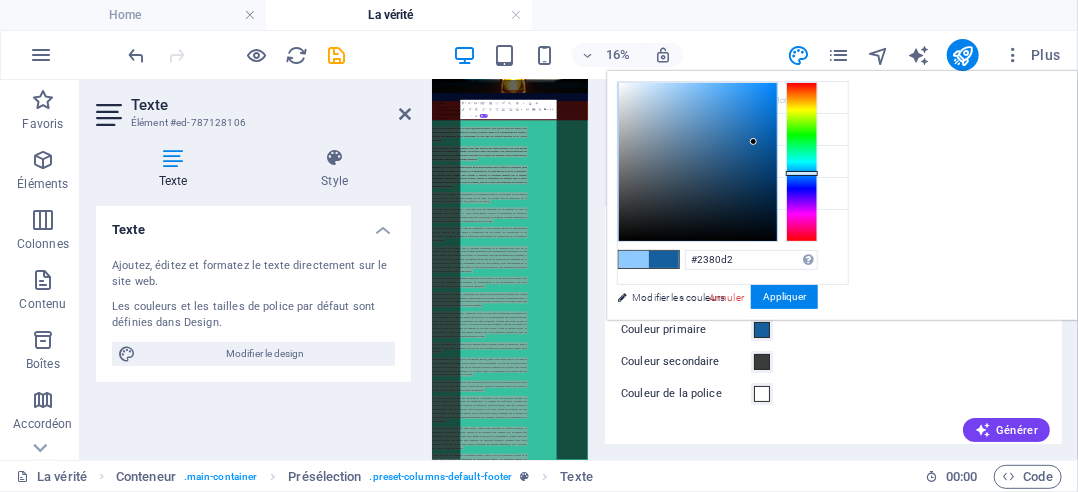 click at bounding box center [698, 162] 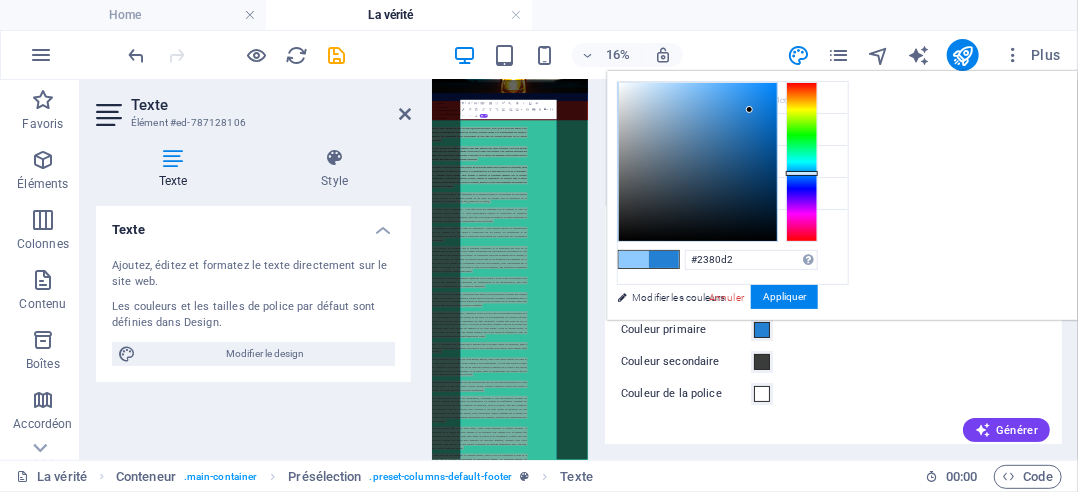 click at bounding box center [698, 162] 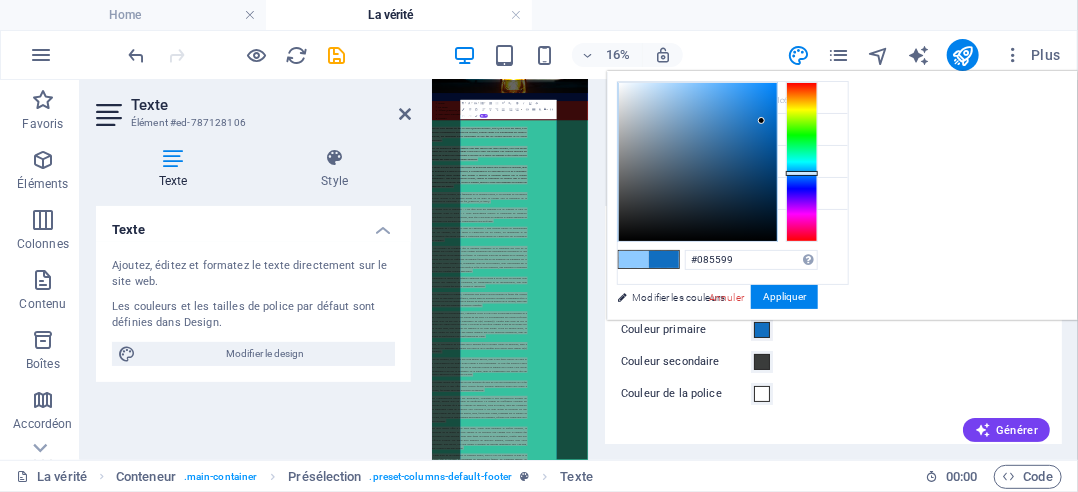 click at bounding box center [698, 162] 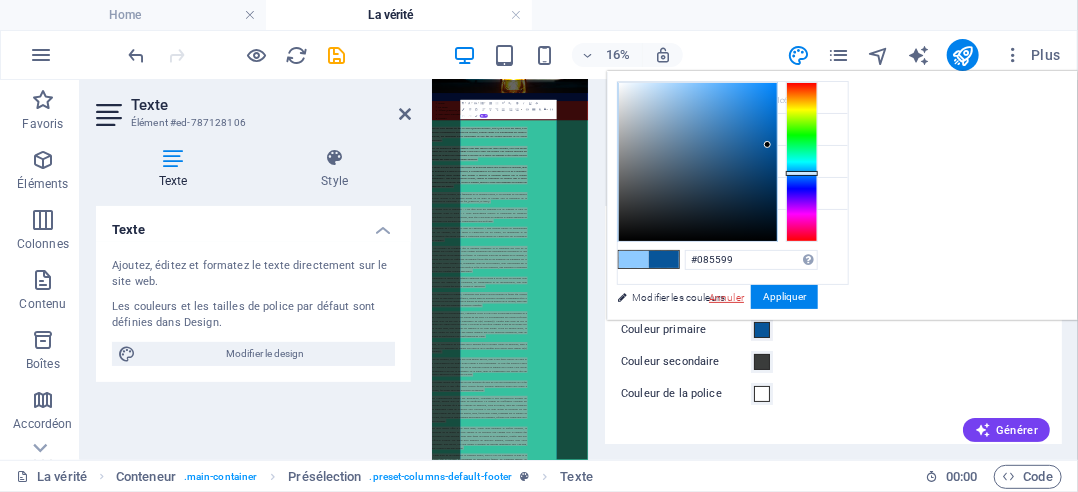 click on "Annuler" at bounding box center [726, 297] 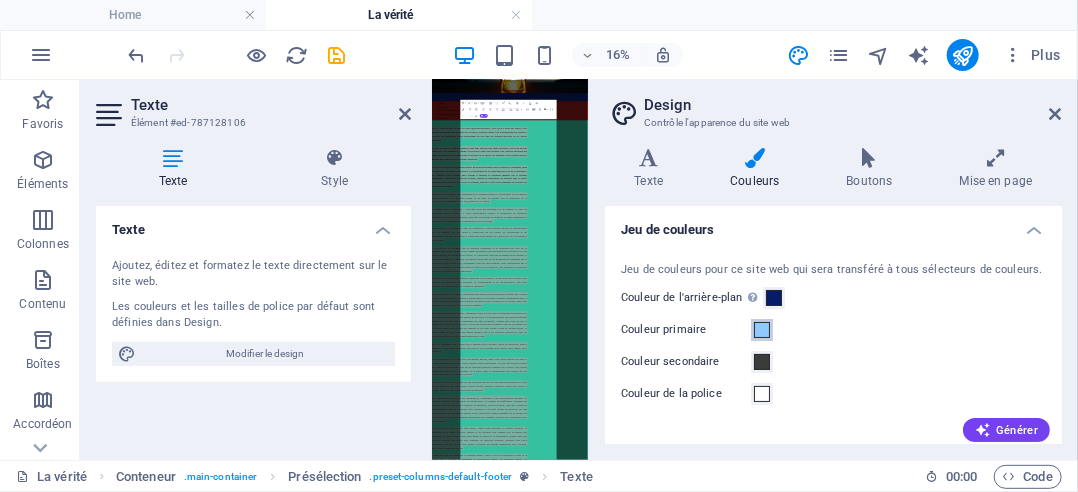 click at bounding box center (762, 330) 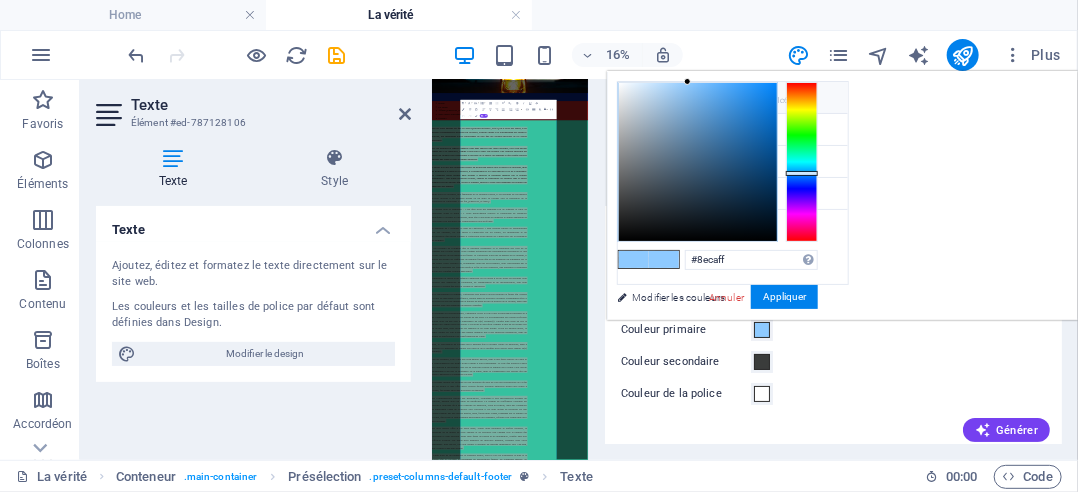 click on "Couleur de l'arrière-plan
#061c6a" at bounding box center [733, 98] 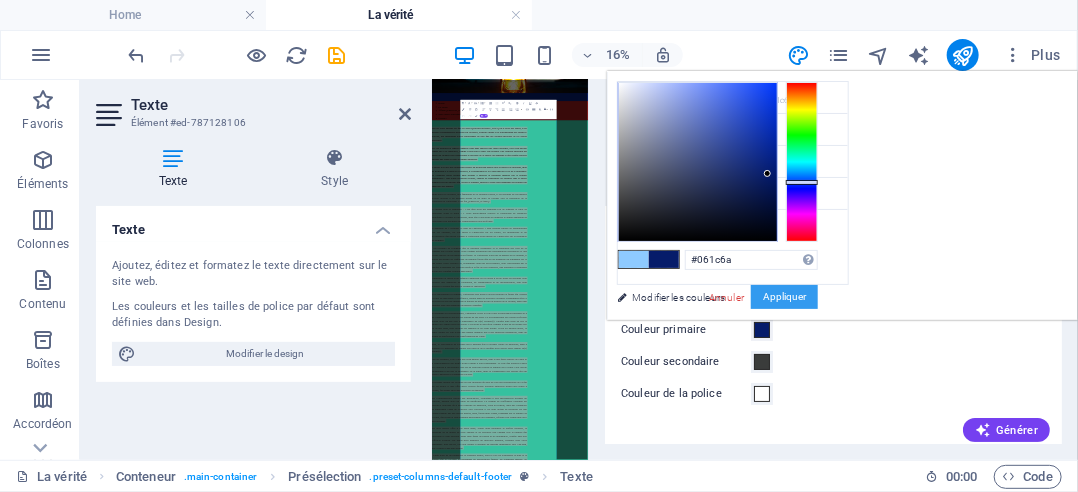 drag, startPoint x: 1035, startPoint y: 296, endPoint x: 685, endPoint y: 259, distance: 351.9503 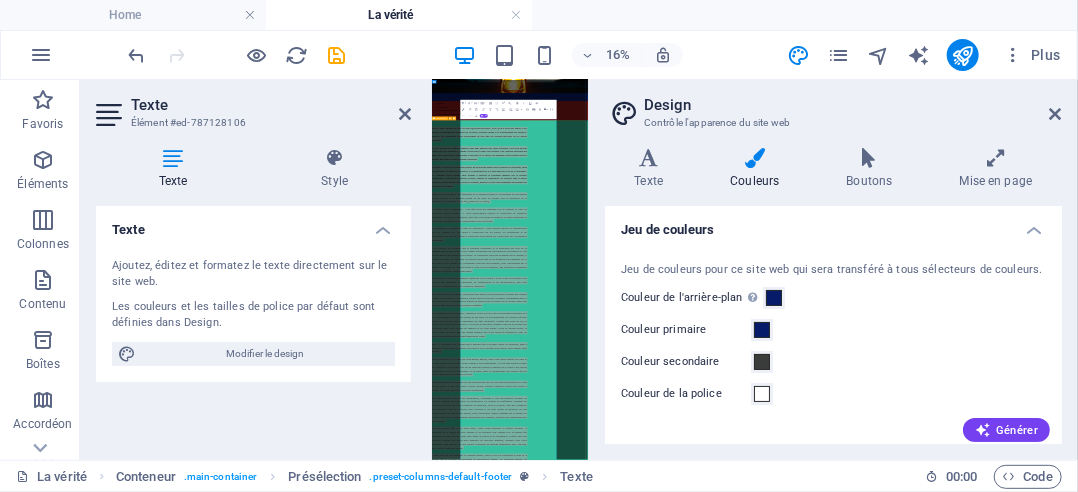 click on "Dans les textes anciens tels que le Livre d’[DEMOGRAPHIC_DATA] ou le Livre des Morts, il est question d’enseignements profonds sur la justice, la justice divine et la transmutation des épreuves. Pourtant, nos institutions d’État européennes ne sont que des versions inversées de ces vérités ancestrales.  Elles ont détourné la sagesse originelle pour nous imposer une vision déformée, celle d’un pardon aveugle face à la souffrance, comme si cela était la seule voie possible. Une véritable inversion des valeurs du vivant.  Il faut comprendre la nécessité de se libérer des illusions et que chaque épreuve constitue une étape de notre évolution spirituelle.  Même pour les victimes, peu familières de la véritable justice, il est essentiel de reconnaître qu’elles devront à un moment donné ou un autre se tourner vers la réparation de la conscience de l’agresseur. C'est fou, [PERSON_NAME] !" at bounding box center [918, 2341] 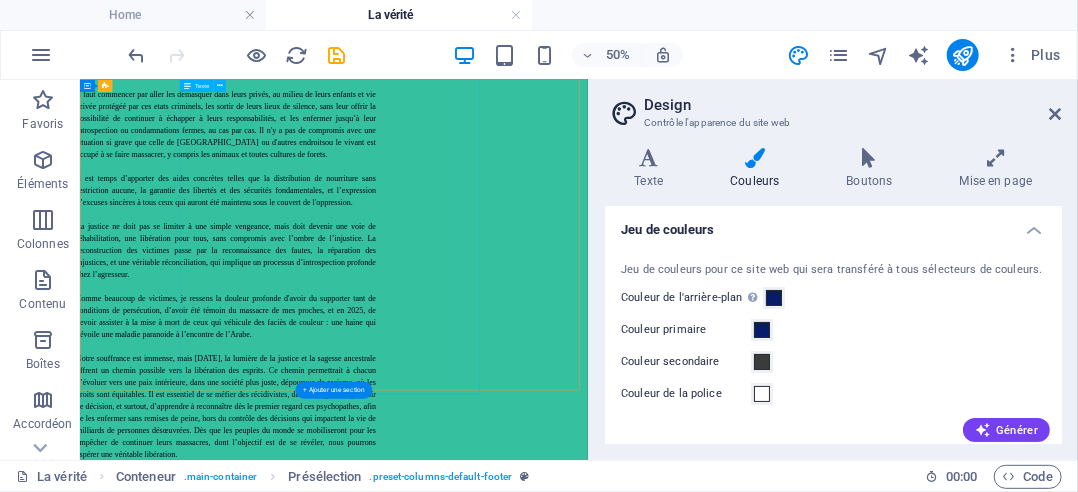 scroll, scrollTop: 3894, scrollLeft: 0, axis: vertical 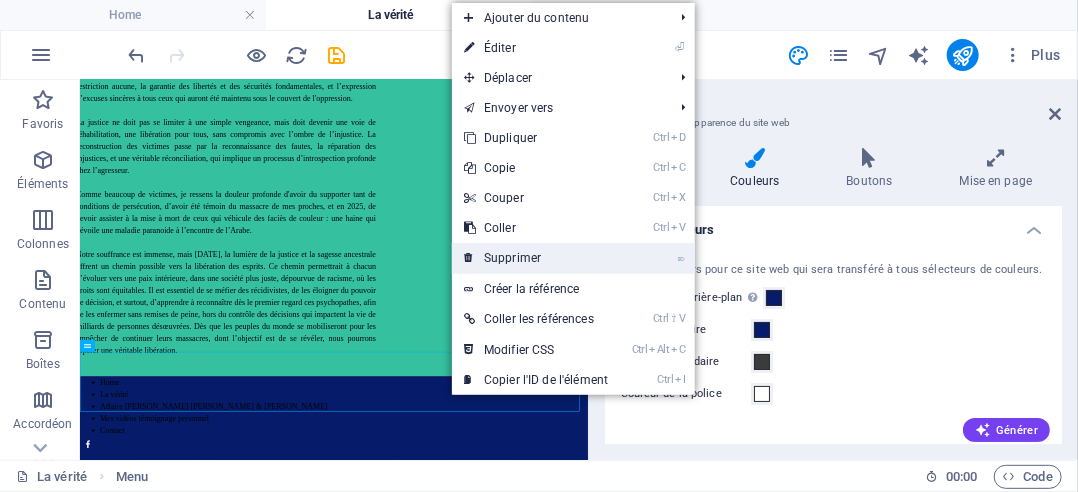 click on "⌦  Supprimer" at bounding box center [536, 258] 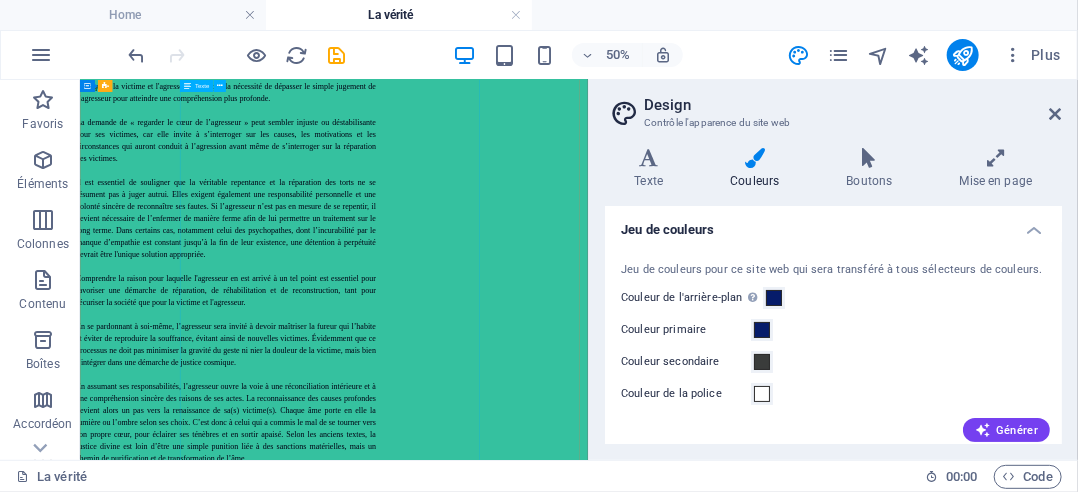 scroll, scrollTop: 900, scrollLeft: 0, axis: vertical 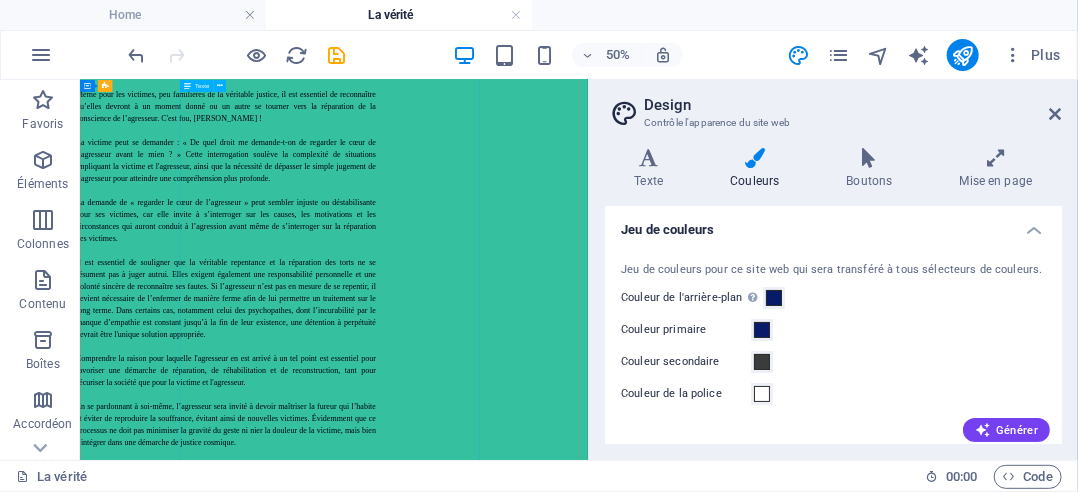 click on "Dans les textes anciens tels que le Livre d’[DEMOGRAPHIC_DATA] ou le Livre des Morts, il est question d’enseignements profonds sur la justice, la justice divine et la transmutation des épreuves. Pourtant, nos institutions d’État européennes ne sont que des versions inversées de ces vérités ancestrales.  Elles ont détourné la sagesse originelle pour nous imposer une vision déformée, celle d’un pardon aveugle face à la souffrance, comme si cela était la seule voie possible. Une véritable inversion des valeurs du vivant.  Il faut comprendre la nécessité de se libérer des illusions et que chaque épreuve constitue une étape de notre évolution spirituelle.  Même pour les victimes, peu familières de la véritable justice, il est essentiel de reconnaître qu’elles devront à un moment donné ou un autre se tourner vers la réparation de la conscience de l’agresseur. C'est fou, [PERSON_NAME] !" at bounding box center (371, 1657) 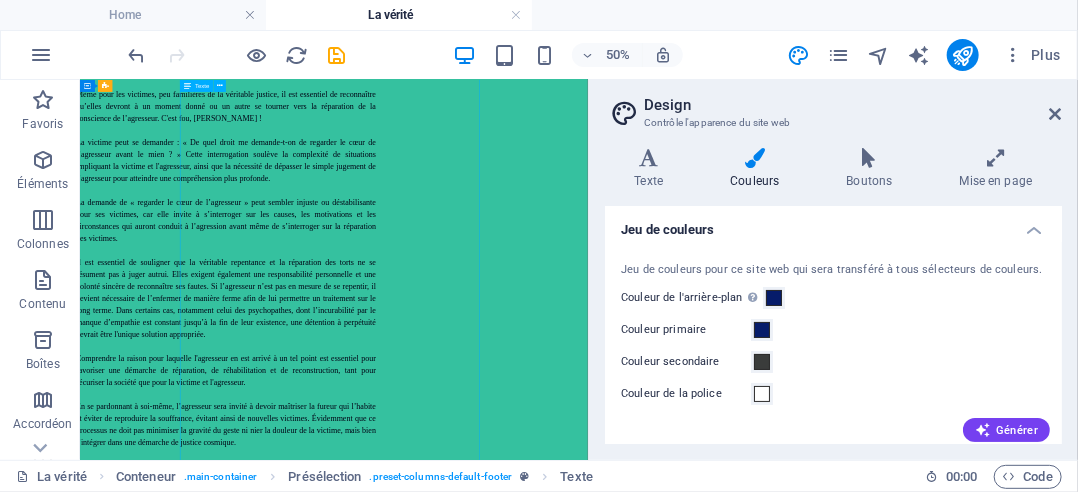 click on "Dans les textes anciens tels que le Livre d’[DEMOGRAPHIC_DATA] ou le Livre des Morts, il est question d’enseignements profonds sur la justice, la justice divine et la transmutation des épreuves. Pourtant, nos institutions d’État européennes ne sont que des versions inversées de ces vérités ancestrales.  Elles ont détourné la sagesse originelle pour nous imposer une vision déformée, celle d’un pardon aveugle face à la souffrance, comme si cela était la seule voie possible. Une véritable inversion des valeurs du vivant.  Il faut comprendre la nécessité de se libérer des illusions et que chaque épreuve constitue une étape de notre évolution spirituelle.  Même pour les victimes, peu familières de la véritable justice, il est essentiel de reconnaître qu’elles devront à un moment donné ou un autre se tourner vers la réparation de la conscience de l’agresseur. C'est fou, [PERSON_NAME] !" at bounding box center (371, 1657) 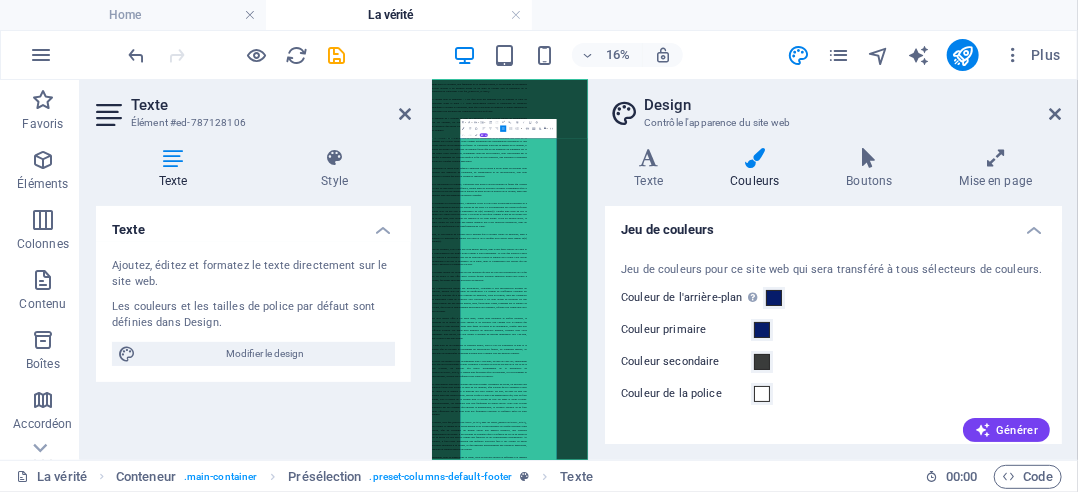 scroll, scrollTop: 96, scrollLeft: 0, axis: vertical 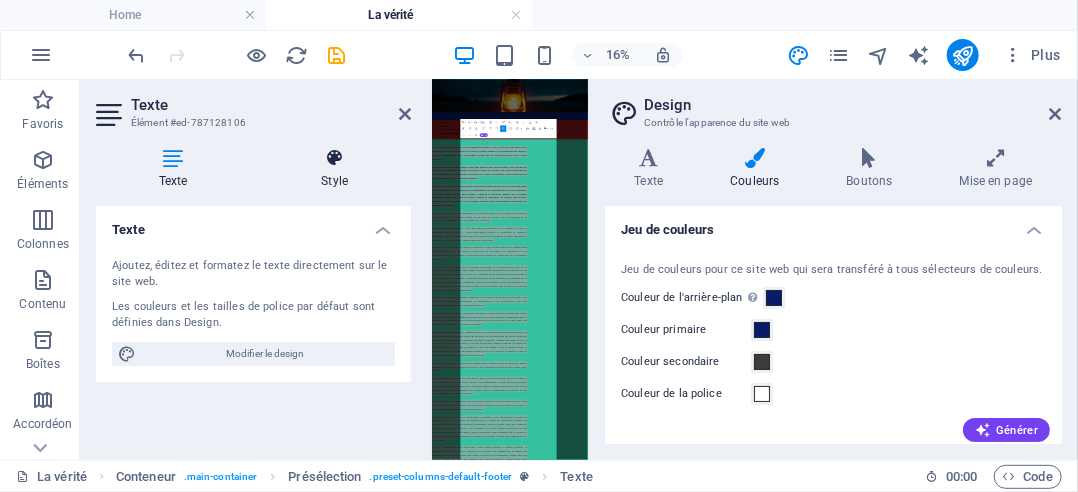 click on "Style" at bounding box center [335, 169] 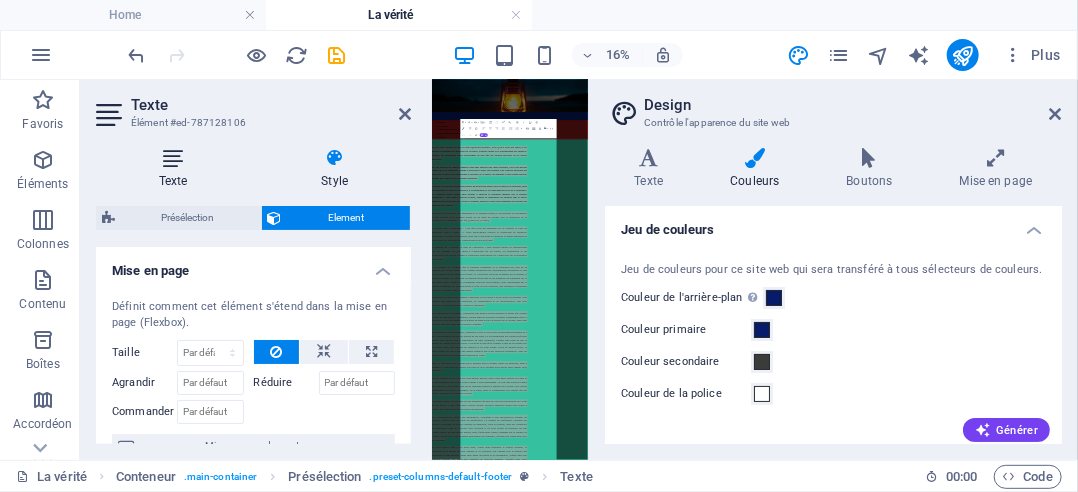 click at bounding box center [173, 158] 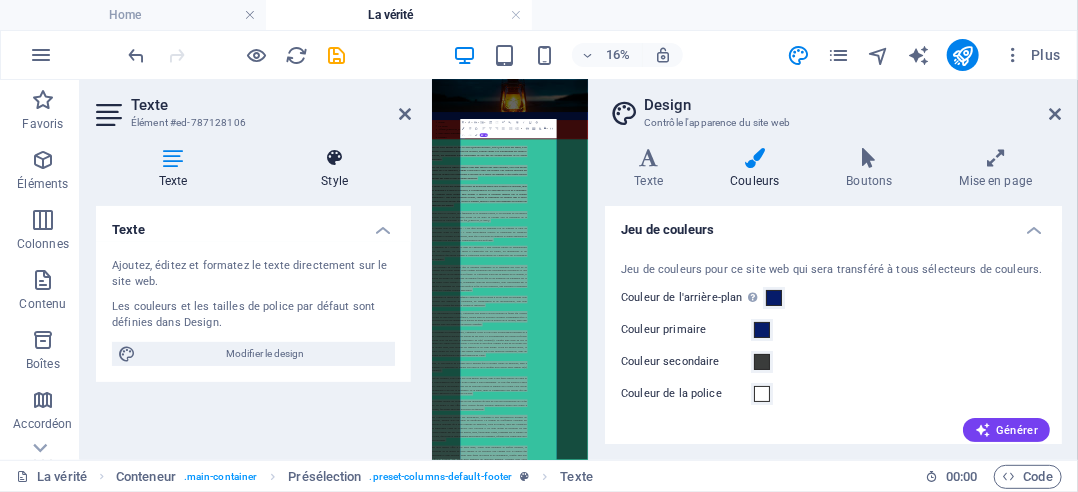 click at bounding box center (335, 158) 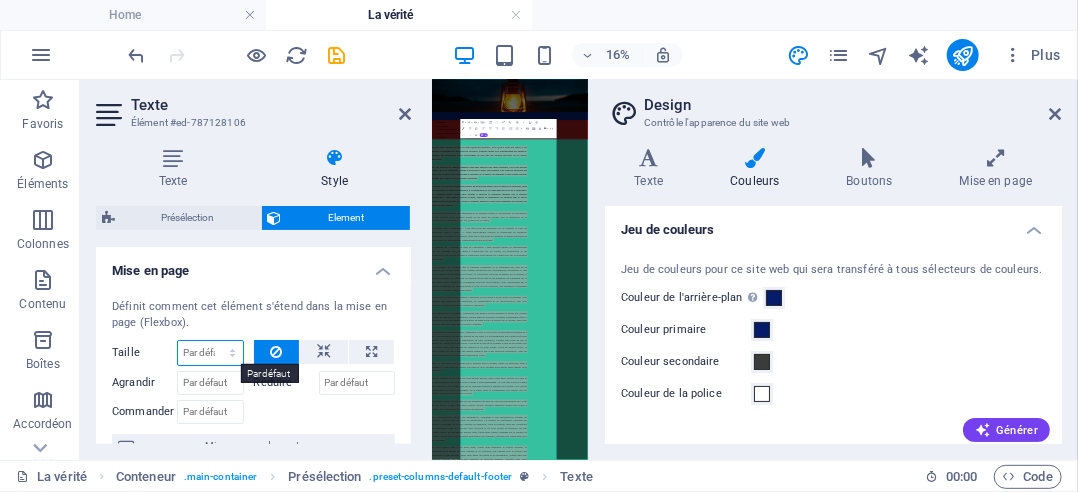 click on "Par défaut auto px % 1/1 1/2 1/3 1/4 1/5 1/6 1/7 1/8 1/9 1/10" at bounding box center (210, 353) 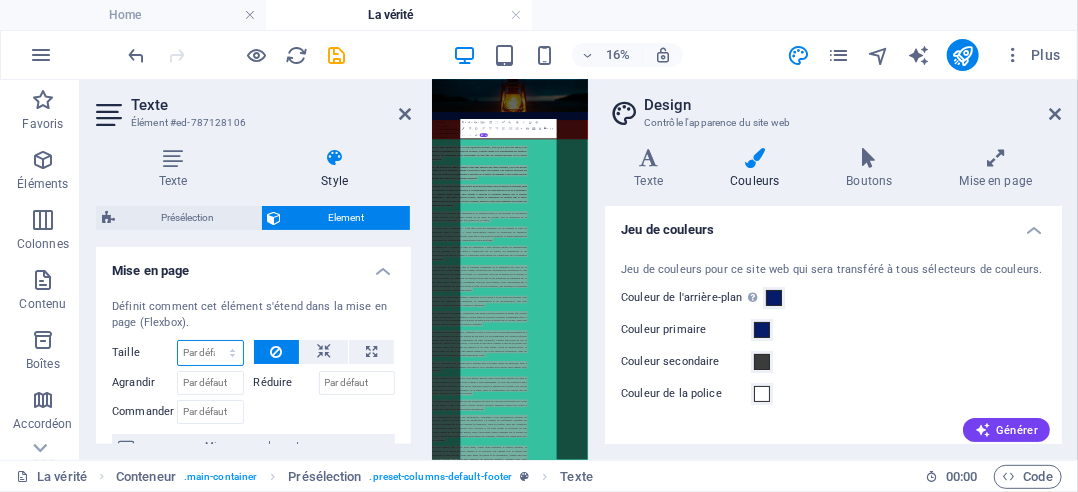 select on "px" 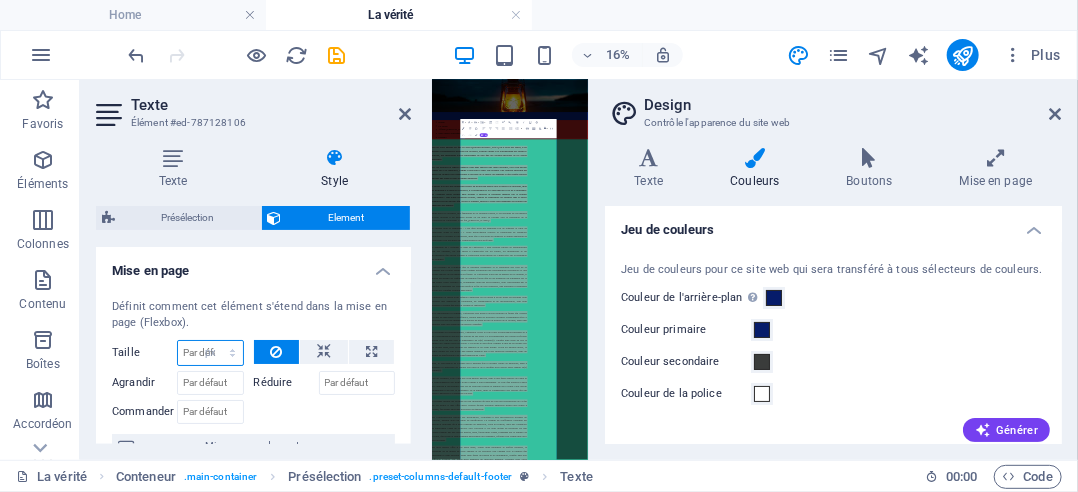 click on "Par défaut auto px % 1/1 1/2 1/3 1/4 1/5 1/6 1/7 1/8 1/9 1/10" at bounding box center (210, 353) 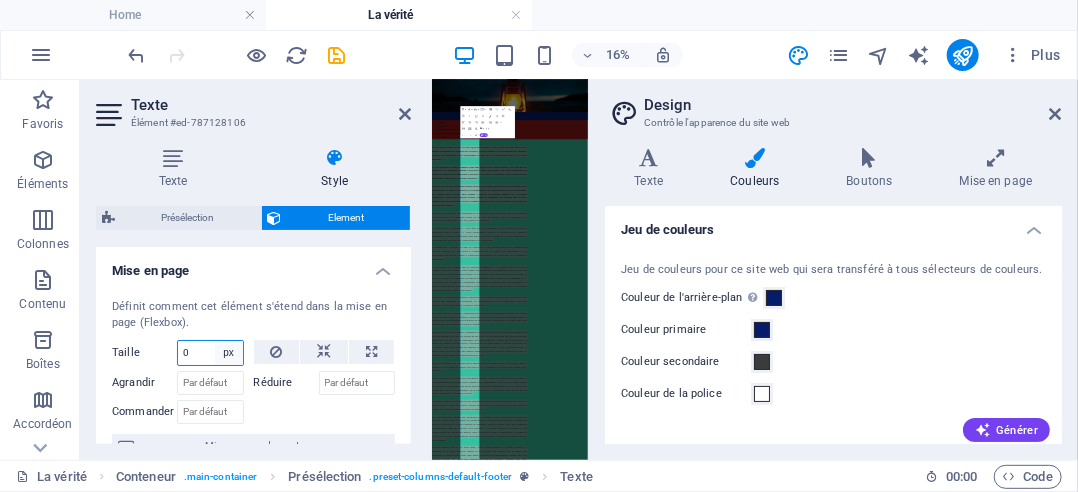 click on "Par défaut auto px % 1/1 1/2 1/3 1/4 1/5 1/6 1/7 1/8 1/9 1/10" at bounding box center (229, 353) 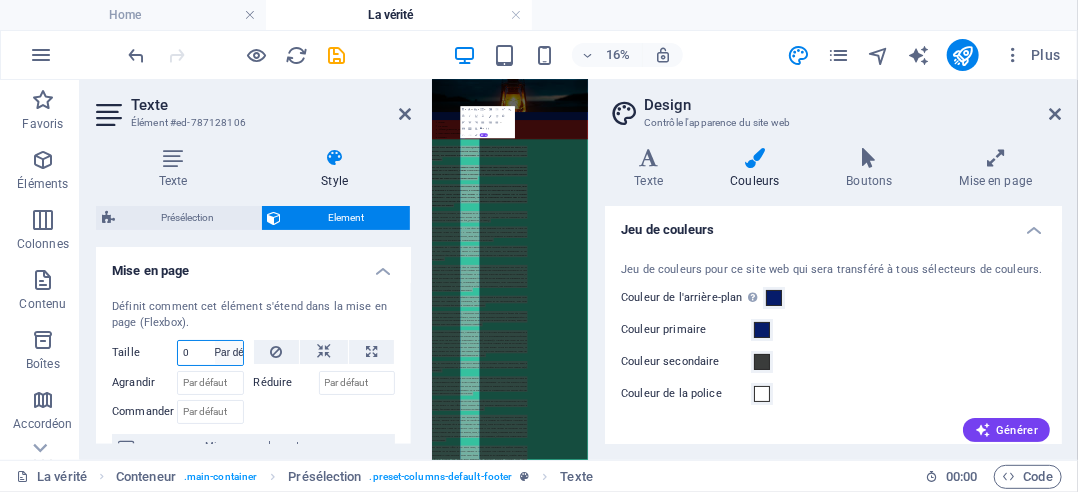click on "Par défaut auto px % 1/1 1/2 1/3 1/4 1/5 1/6 1/7 1/8 1/9 1/10" at bounding box center [229, 353] 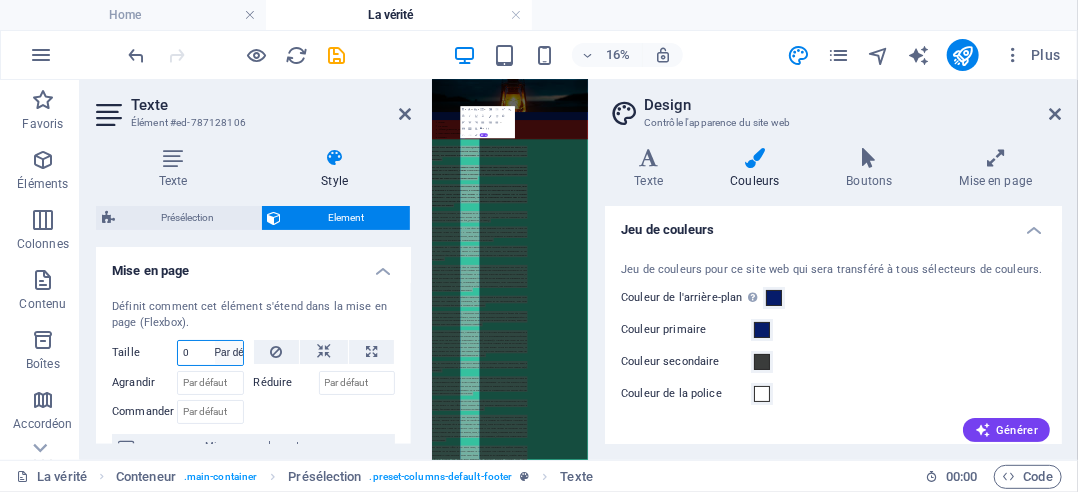 type 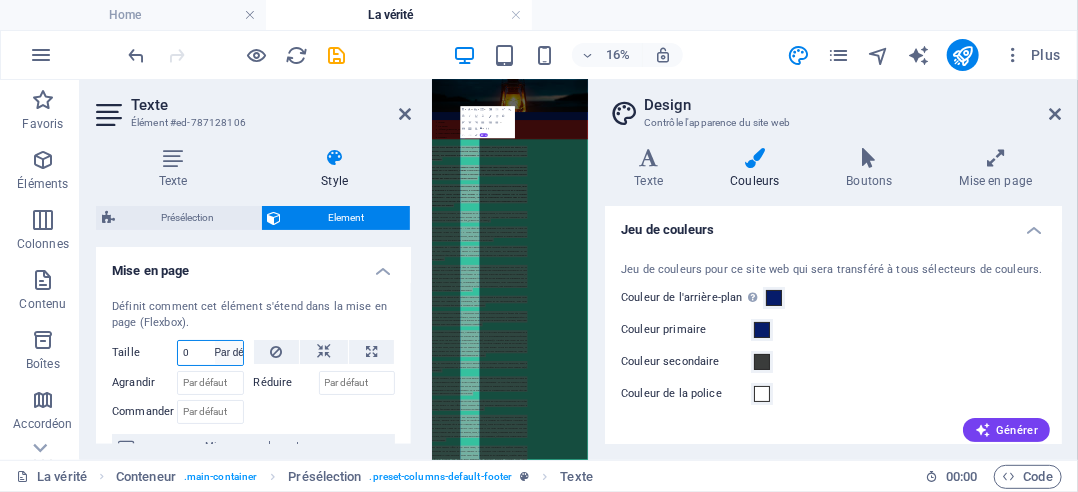 select on "DISABLED_OPTION_VALUE" 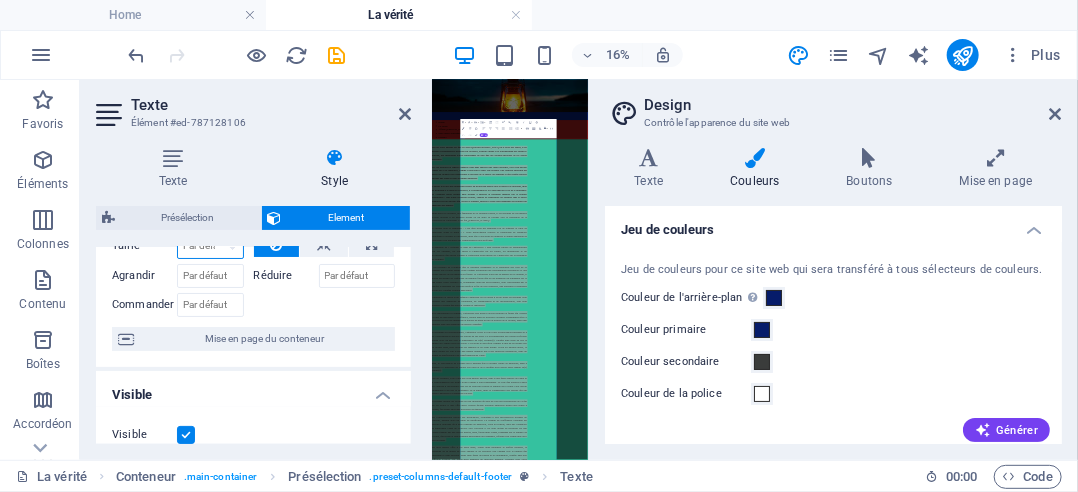 scroll, scrollTop: 100, scrollLeft: 0, axis: vertical 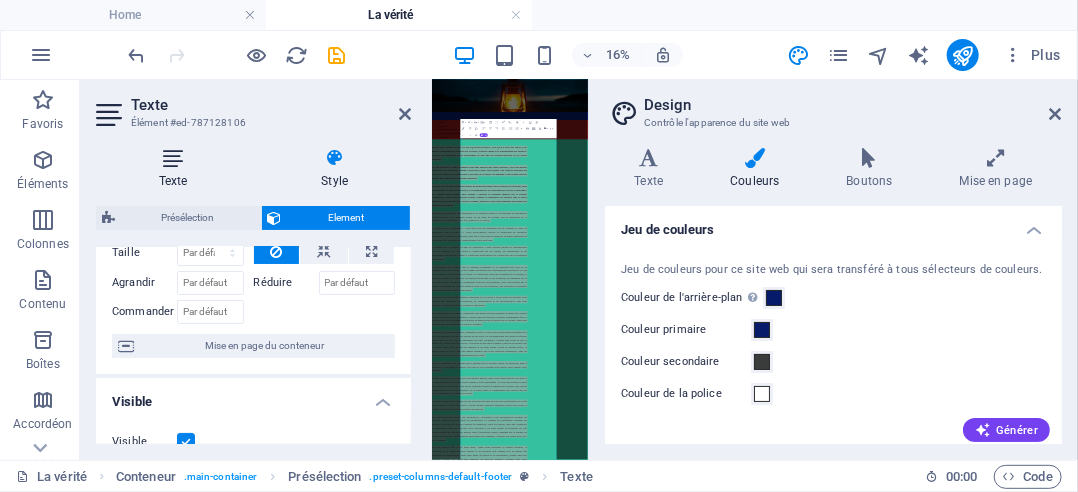 click at bounding box center (173, 158) 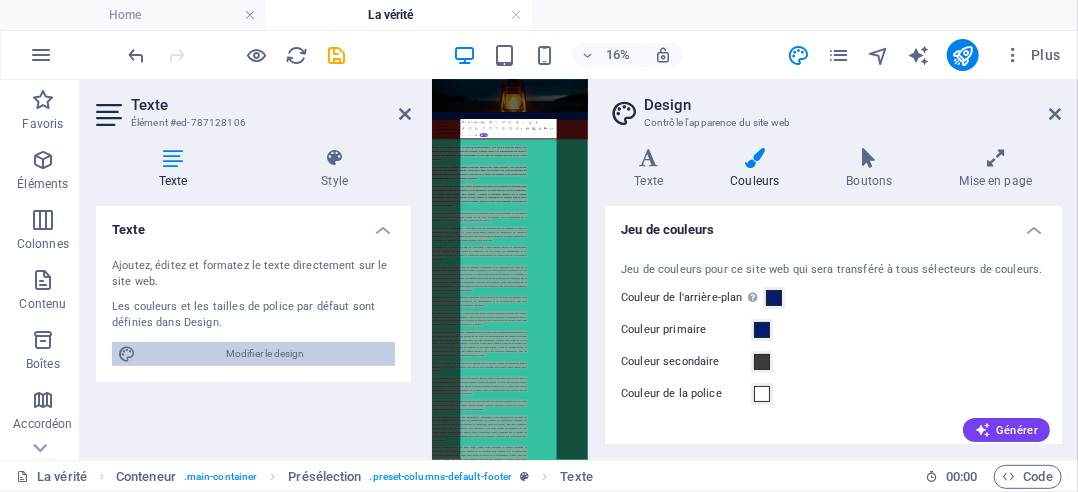 click on "Modifier le design" at bounding box center (265, 354) 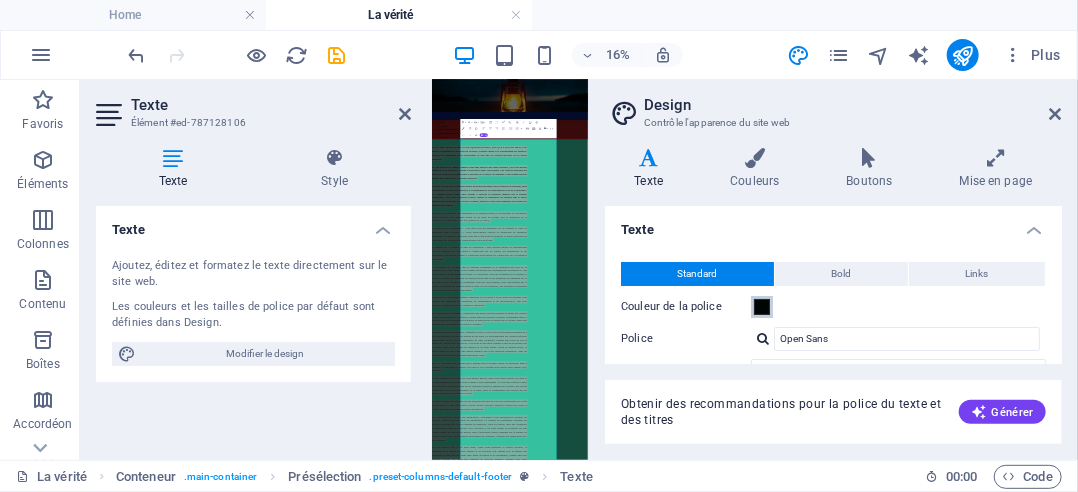 click at bounding box center (762, 307) 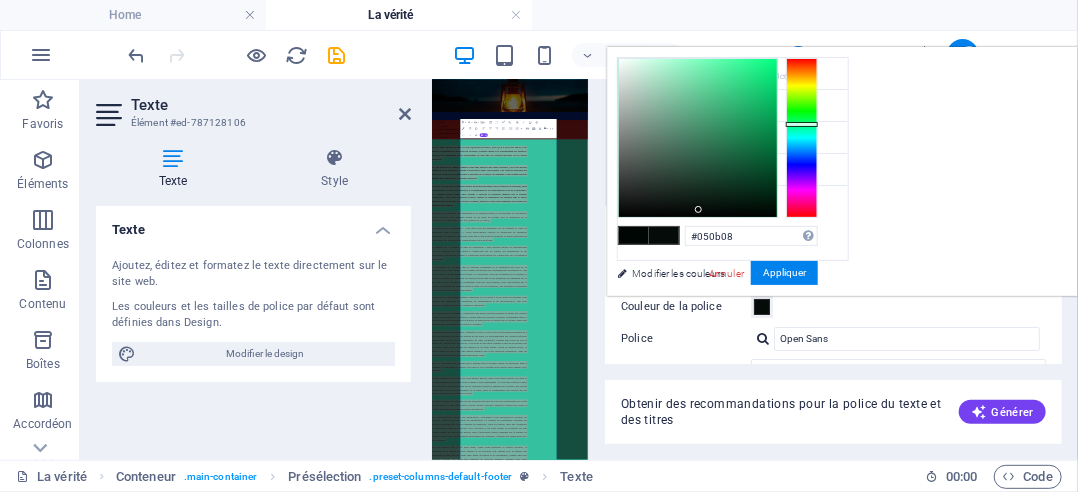 click at bounding box center [698, 138] 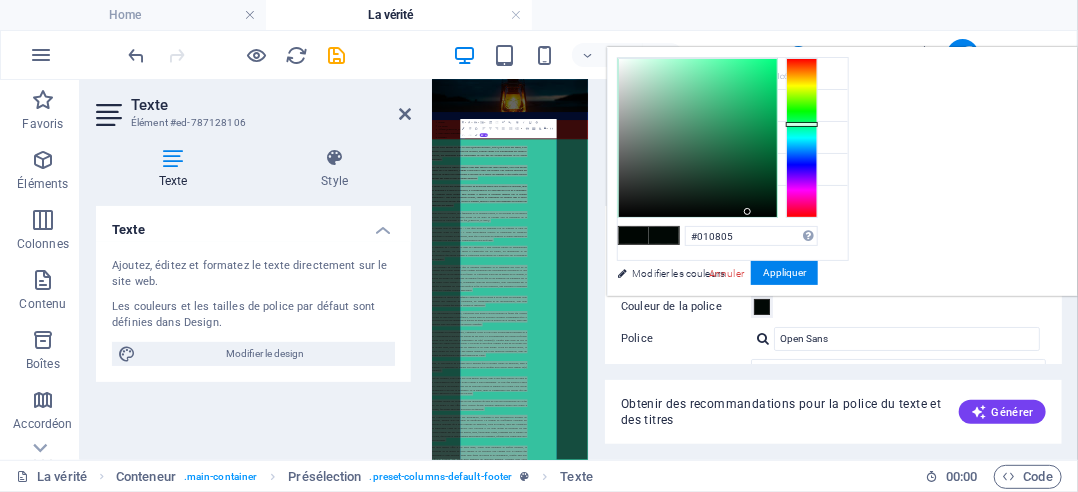 click at bounding box center [698, 138] 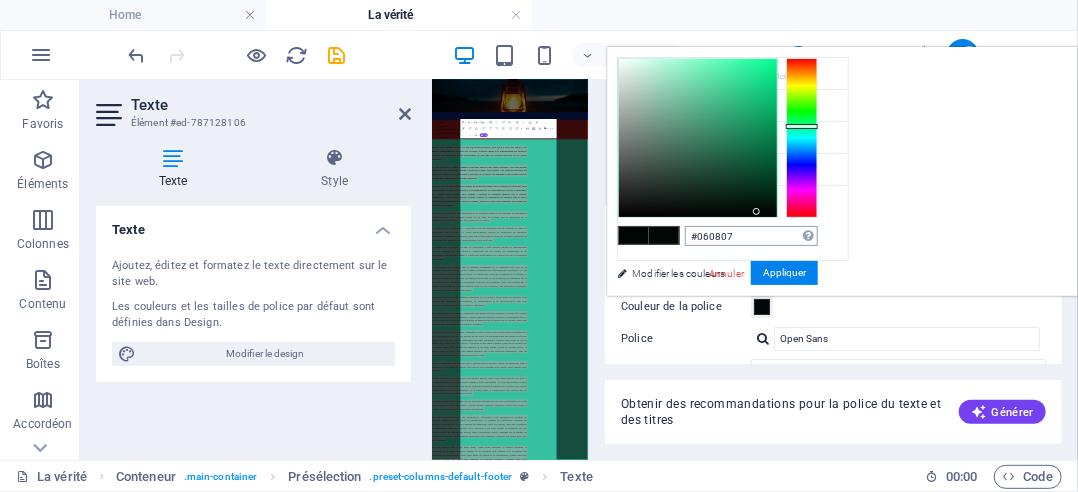 type on "#010805" 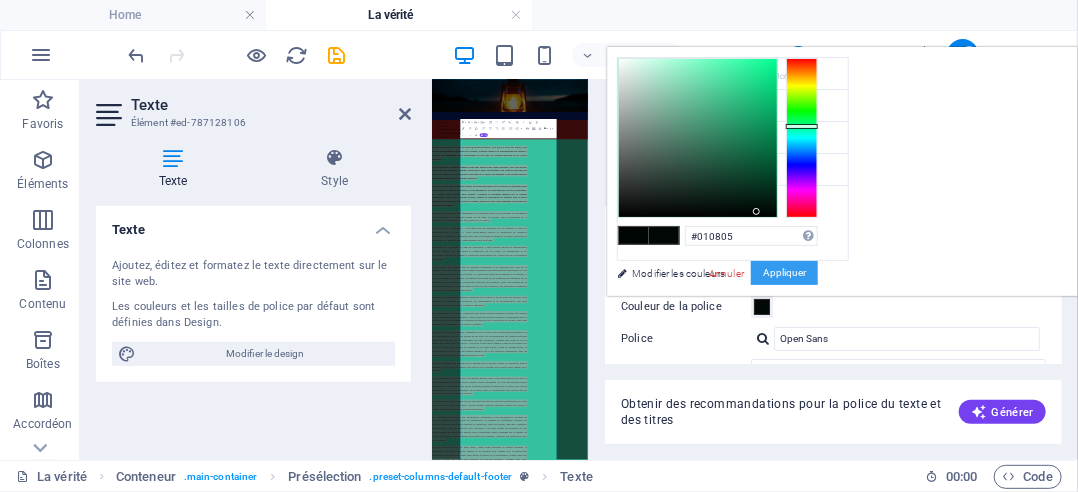 drag, startPoint x: 1051, startPoint y: 272, endPoint x: 862, endPoint y: 293, distance: 190.16309 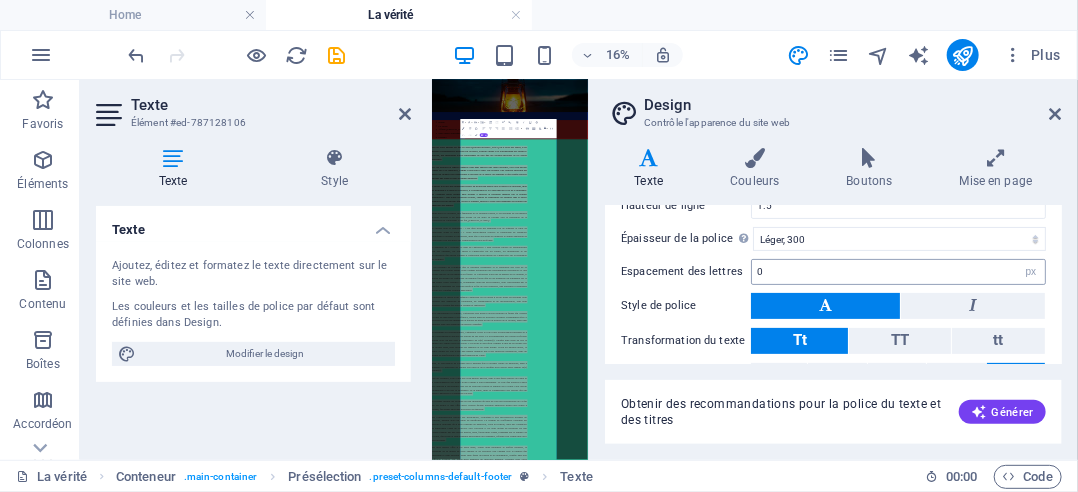 scroll, scrollTop: 100, scrollLeft: 0, axis: vertical 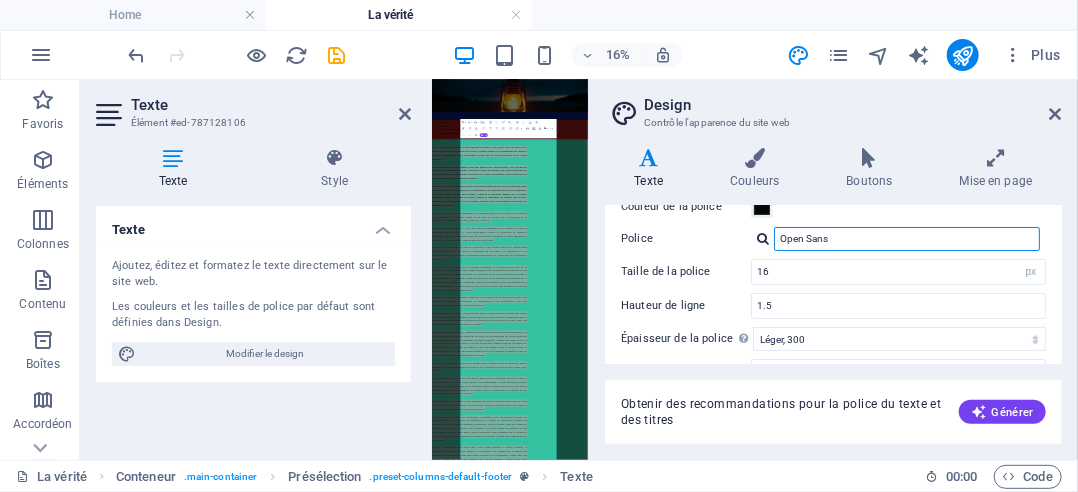 click on "Open Sans" at bounding box center (907, 239) 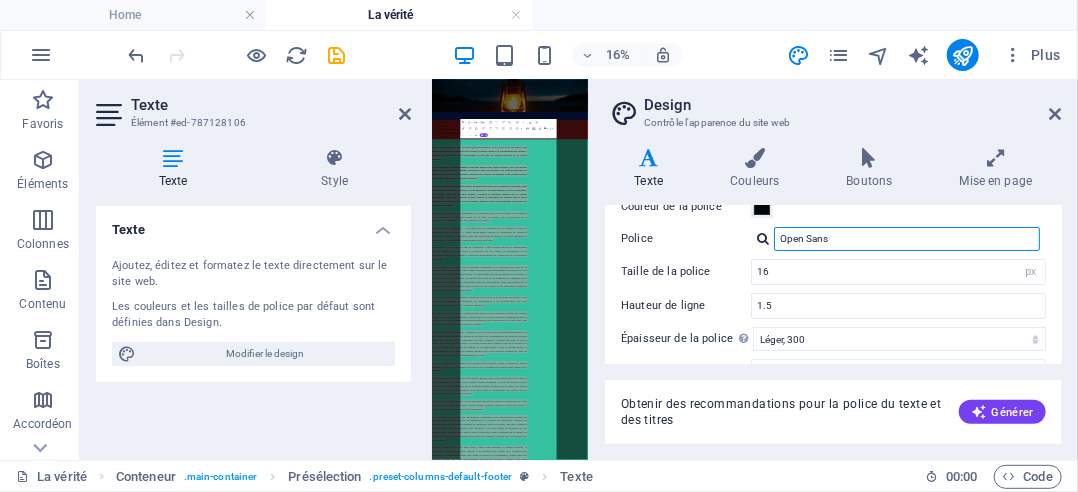 drag, startPoint x: 844, startPoint y: 239, endPoint x: 776, endPoint y: 244, distance: 68.18358 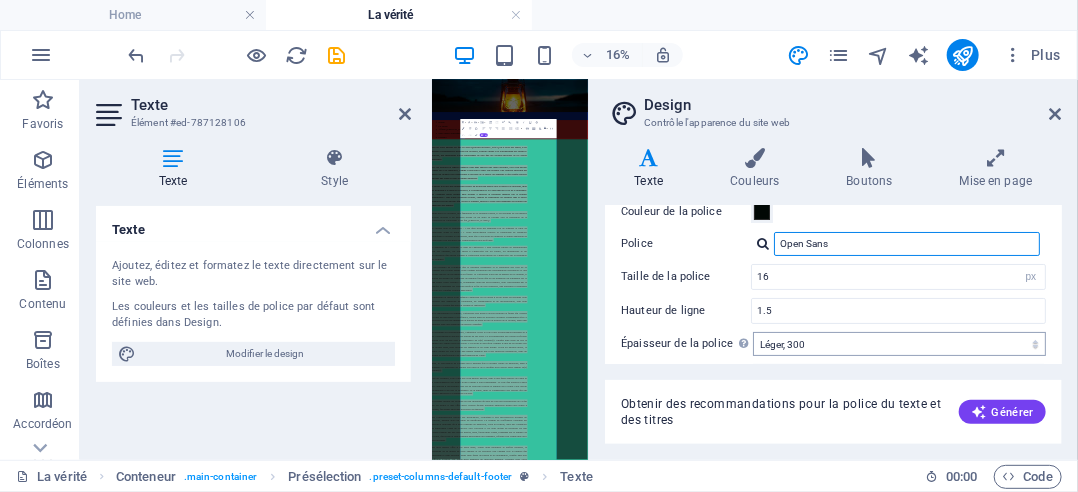 scroll, scrollTop: 0, scrollLeft: 0, axis: both 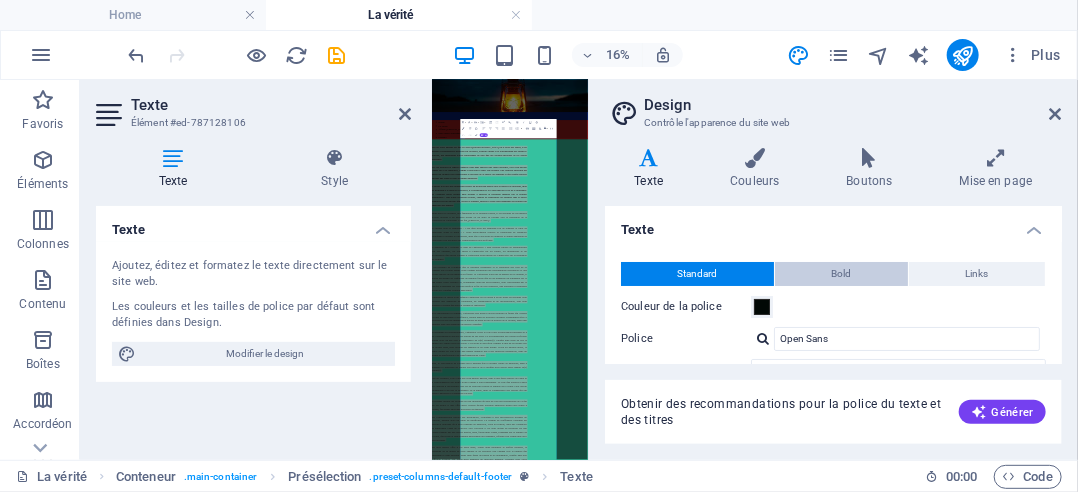 click on "Bold" at bounding box center [842, 274] 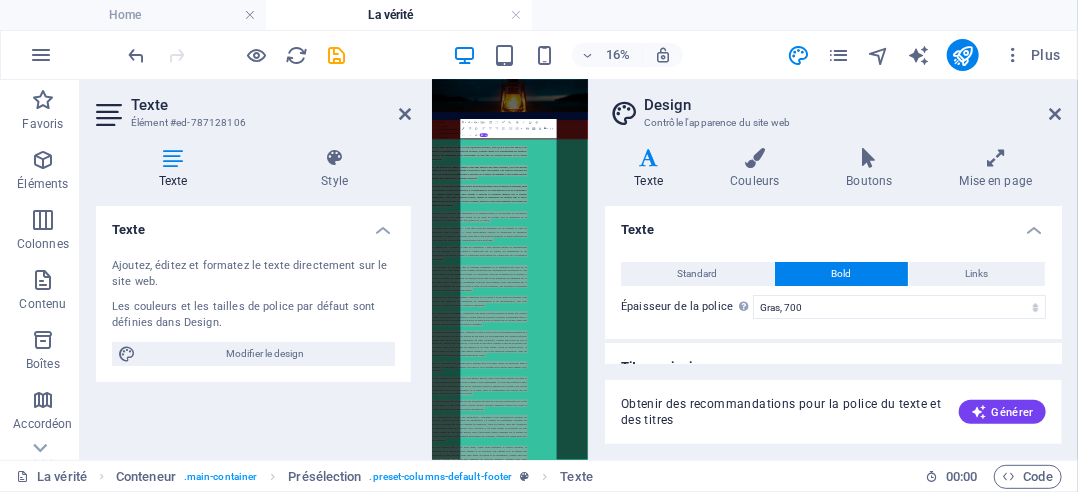 scroll, scrollTop: 26, scrollLeft: 0, axis: vertical 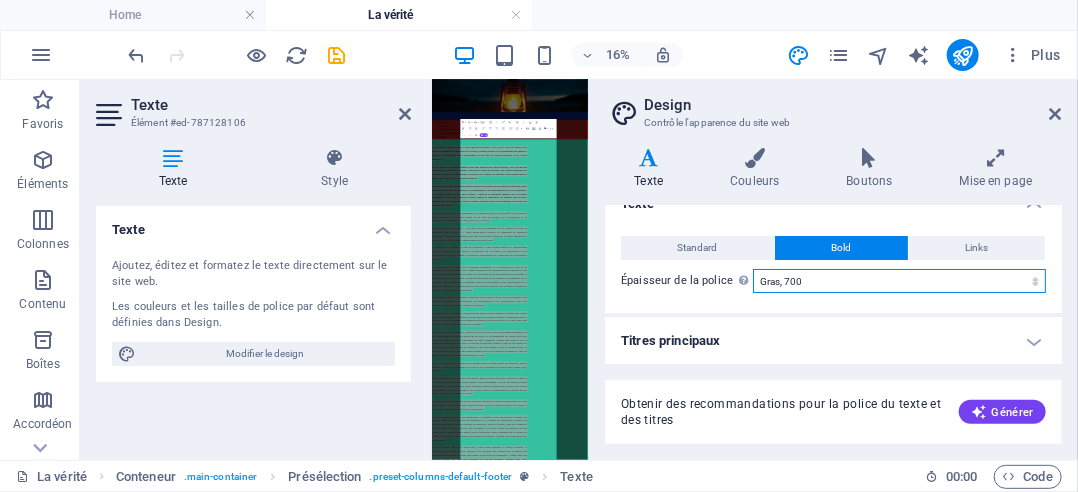 click on "Mince, 100 Extra-léger, 200 Léger, 300 Normal, 400 Medium, 500 Demi-gras, 600 Gras, 700 Extra-gras, 800 Noir, 900" at bounding box center (899, 281) 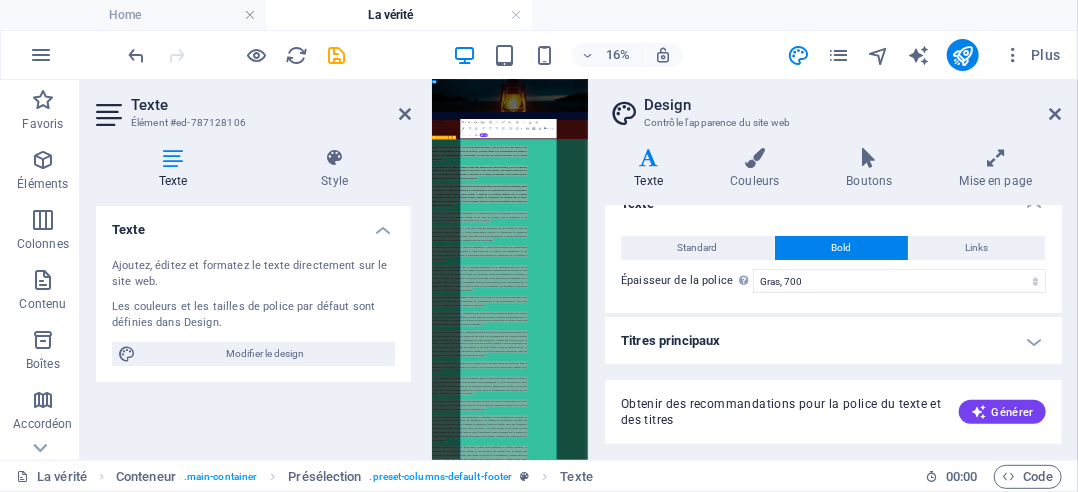click on "Dans les textes anciens tels que le Livre d’[DEMOGRAPHIC_DATA] ou le Livre des Morts, il est question d’enseignements profonds sur la justice, la justice divine et la transmutation des épreuves. Pourtant, nos institutions d’État européennes ne sont que des versions inversées de ces vérités ancestrales.  Elles ont détourné la sagesse originelle pour nous imposer une vision déformée, celle d’un pardon aveugle face à la souffrance, comme si cela était la seule voie possible. Une véritable inversion des valeurs du vivant.  Il faut comprendre la nécessité de se libérer des illusions et que chaque épreuve constitue une étape de notre évolution spirituelle.  Même pour les victimes, peu familières de la véritable justice, il est essentiel de reconnaître qu’elles devront à un moment donné ou un autre se tourner vers la réparation de la conscience de l’agresseur. C'est fou, [PERSON_NAME] !" at bounding box center [918, 2461] 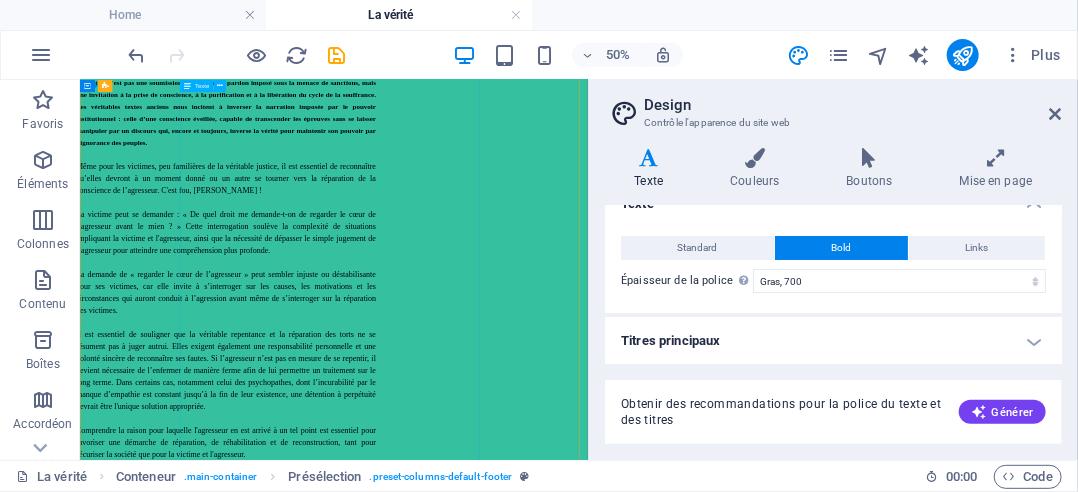 scroll, scrollTop: 796, scrollLeft: 0, axis: vertical 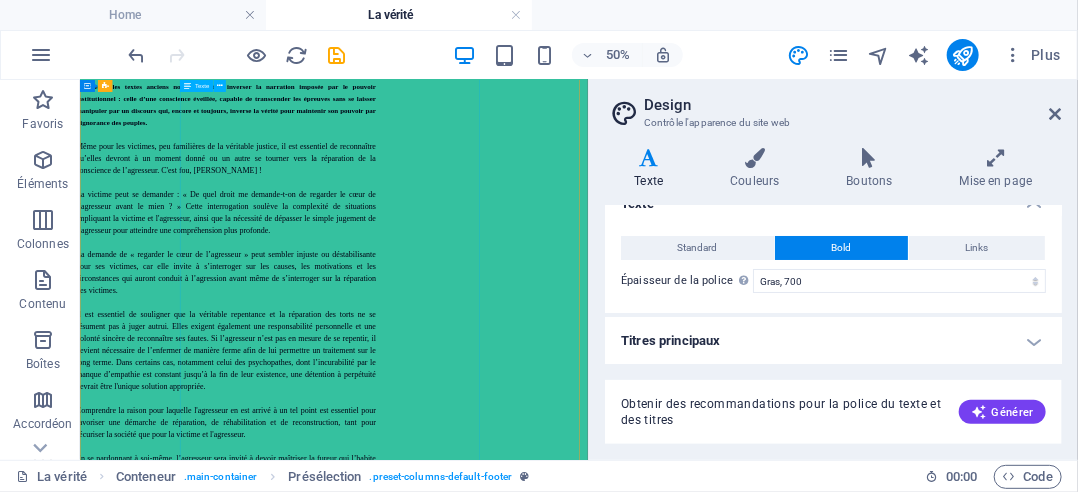 click on "Dans les textes anciens tels que le Livre d’[DEMOGRAPHIC_DATA] ou le Livre des Morts, il est question d’enseignements profonds sur la justice, la justice divine et la transmutation des épreuves. Pourtant, nos institutions d’État européennes ne sont que des versions inversées de ces vérités ancestrales.  Elles ont détourné la sagesse originelle pour nous imposer une vision déformée, celle d’un pardon aveugle face à la souffrance, comme si cela était la seule voie possible. Une véritable inversion des valeurs du vivant.  Il faut comprendre la nécessité de se libérer des illusions et que chaque épreuve constitue une étape de notre évolution spirituelle.  Même pour les victimes, peu familières de la véritable justice, il est essentiel de reconnaître qu’elles devront à un moment donné ou un autre se tourner vers la réparation de la conscience de l’agresseur. C'est fou, [PERSON_NAME] !" at bounding box center (371, 1761) 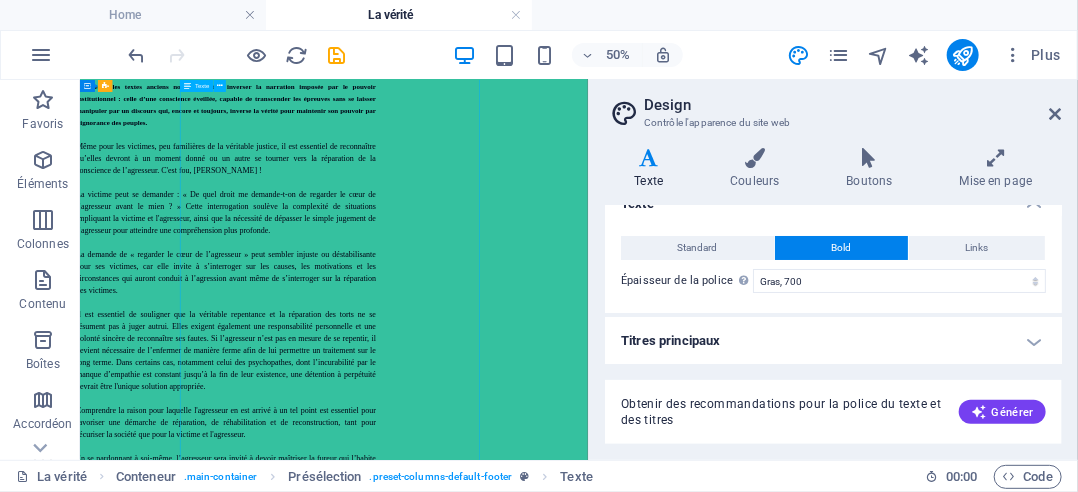 click on "Dans les textes anciens tels que le Livre d’[DEMOGRAPHIC_DATA] ou le Livre des Morts, il est question d’enseignements profonds sur la justice, la justice divine et la transmutation des épreuves. Pourtant, nos institutions d’État européennes ne sont que des versions inversées de ces vérités ancestrales.  Elles ont détourné la sagesse originelle pour nous imposer une vision déformée, celle d’un pardon aveugle face à la souffrance, comme si cela était la seule voie possible. Une véritable inversion des valeurs du vivant.  Il faut comprendre la nécessité de se libérer des illusions et que chaque épreuve constitue une étape de notre évolution spirituelle.  Même pour les victimes, peu familières de la véritable justice, il est essentiel de reconnaître qu’elles devront à un moment donné ou un autre se tourner vers la réparation de la conscience de l’agresseur. C'est fou, [PERSON_NAME] !" at bounding box center (371, 1761) 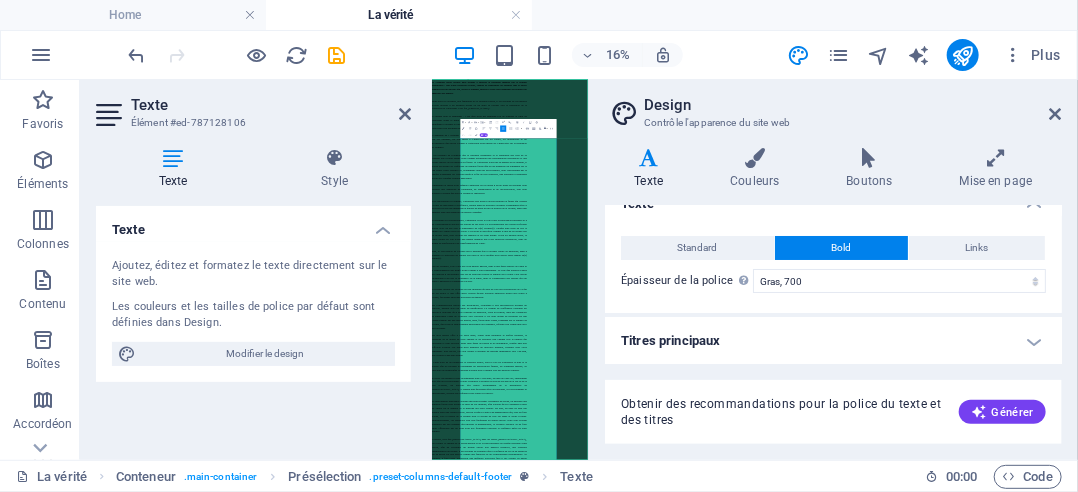 scroll, scrollTop: 96, scrollLeft: 0, axis: vertical 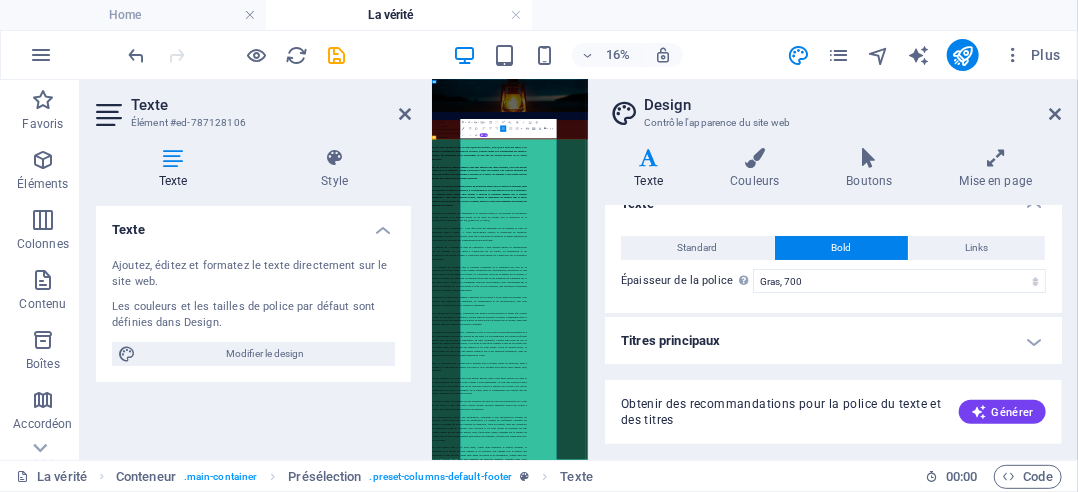 click on "Il est essentiel de souligner que la véritable repentance et la réparation des torts ne se résument pas à juger autrui. Elles exigent également une responsabilité personnelle et une volonté sincère de reconnaître ses fautes. Si l’agresseur n’est pas en mesure de se repentir, il devient nécessaire de l’enfermer de manière ferme afin de lui permettre un traitement sur le long terme. Dans certains cas, notamment celui des psychopathes, dont l’incurabilité par le manque d’empathie est constant jusqu’à la fin de leur existence, une détention à perpétuité devrait être l'unique solution appropriée." at bounding box center [723, 1320] 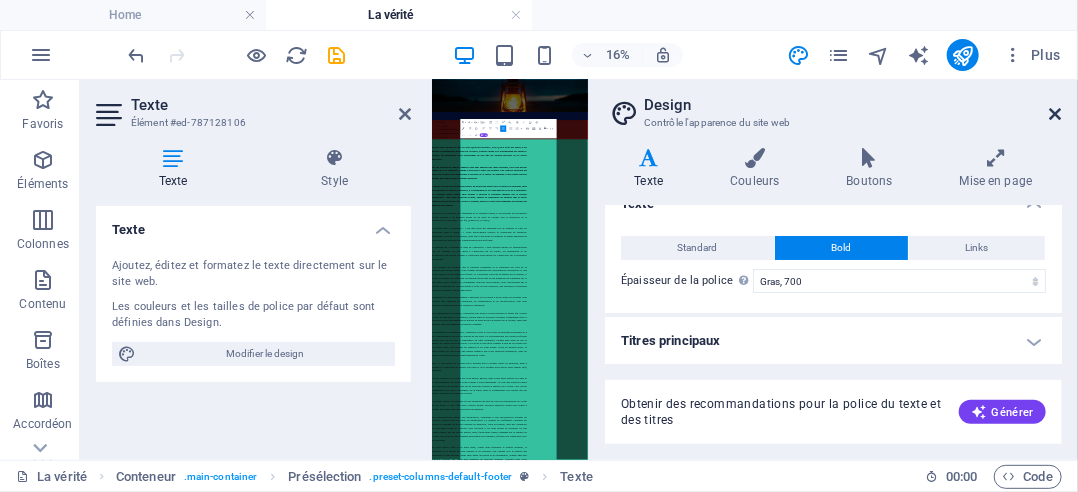 click at bounding box center [1056, 114] 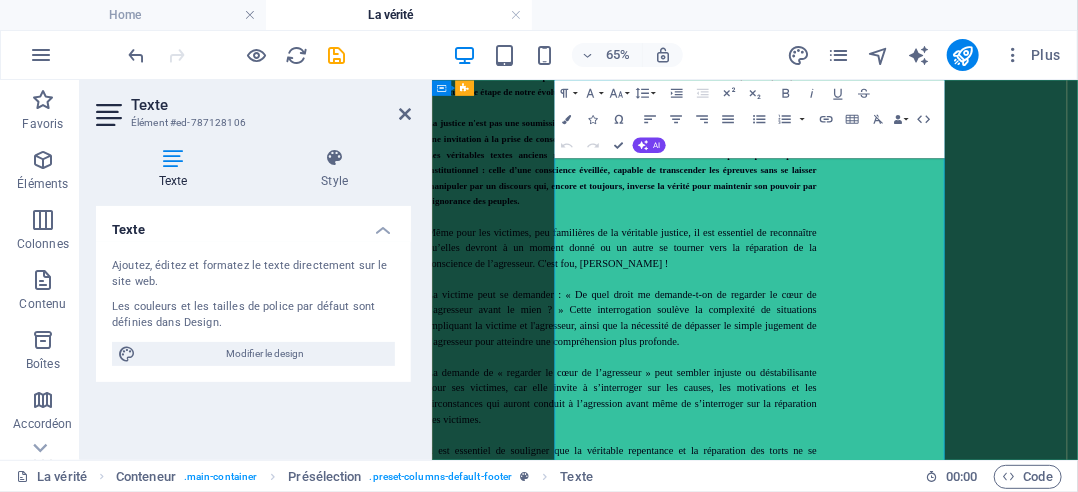 scroll, scrollTop: 596, scrollLeft: 0, axis: vertical 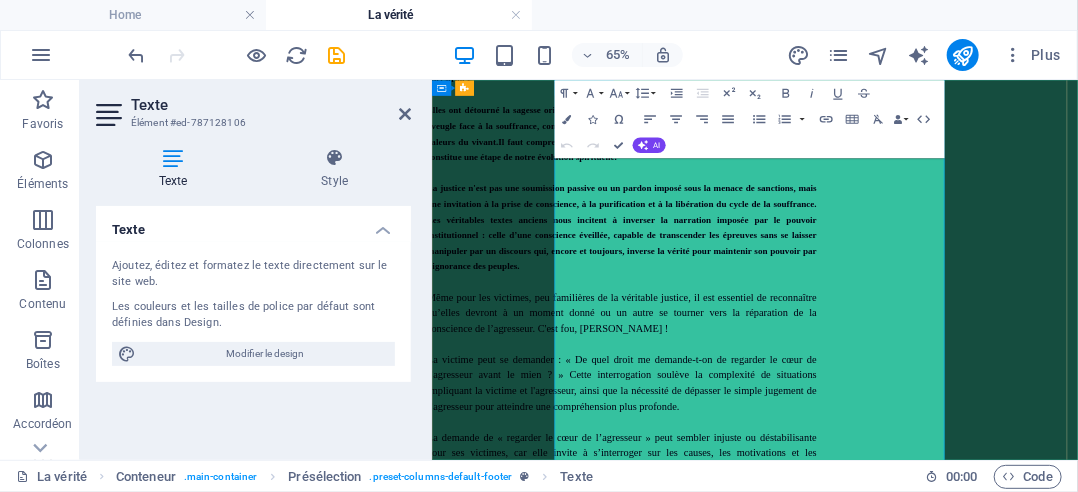 click on "Même pour les victimes, peu familières de la véritable justice, il est essentiel de reconnaître qu’elles devront à un moment donné ou un autre se tourner vers la réparation de la conscience de l’agresseur. C'est fou, [PERSON_NAME] !" at bounding box center [723, 436] 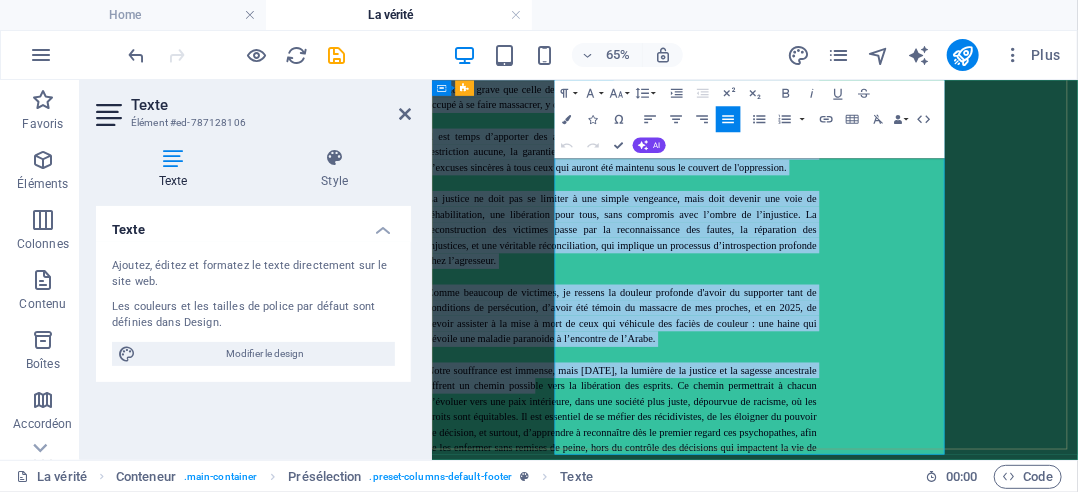 scroll, scrollTop: 3949, scrollLeft: 0, axis: vertical 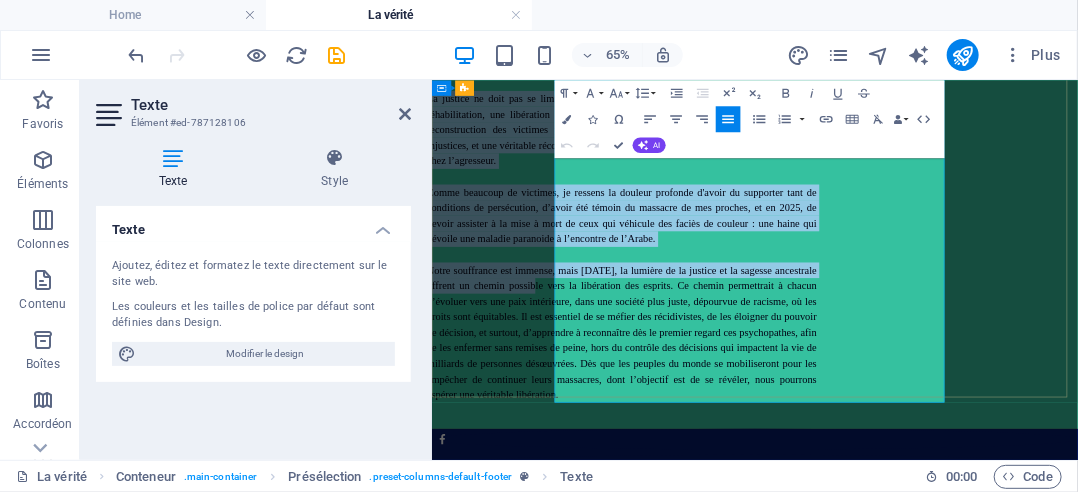 drag, startPoint x: 620, startPoint y: 384, endPoint x: 976, endPoint y: 519, distance: 380.73746 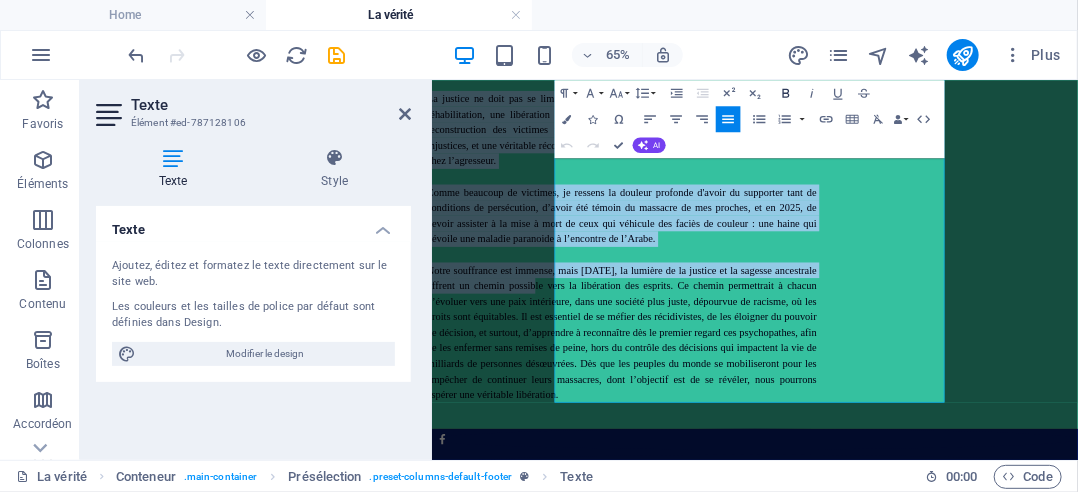 click 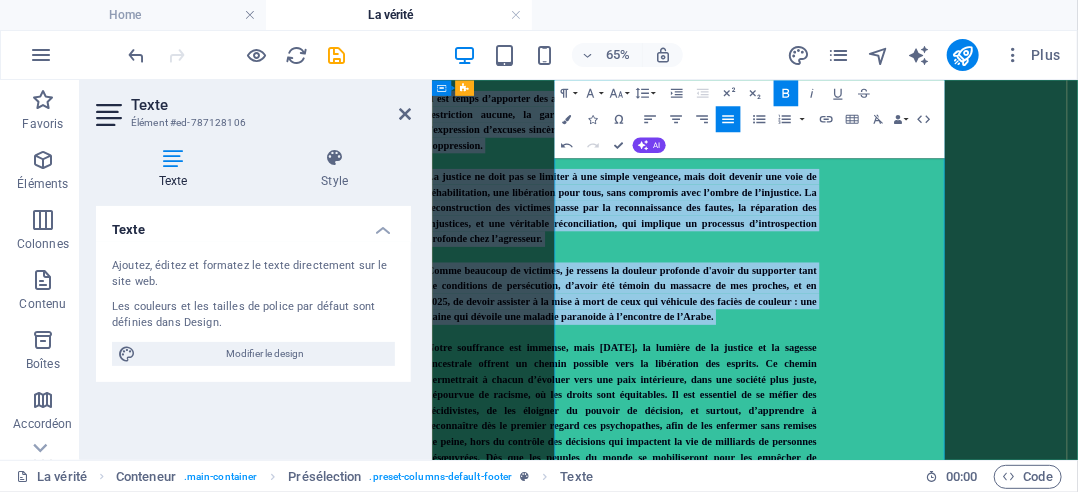click on "Comme beaucoup de victimes, je ressens la douleur profonde d'avoir du supporter tant de conditions de persécution, d’avoir été témoin du massacre de mes proches, et en 2025, de devoir assister à la mise à mort de ceux qui véhicule des faciès de couleur : une haine qui dévoile une maladie paranoide à l’encontre de l’Arabe." at bounding box center [723, 408] 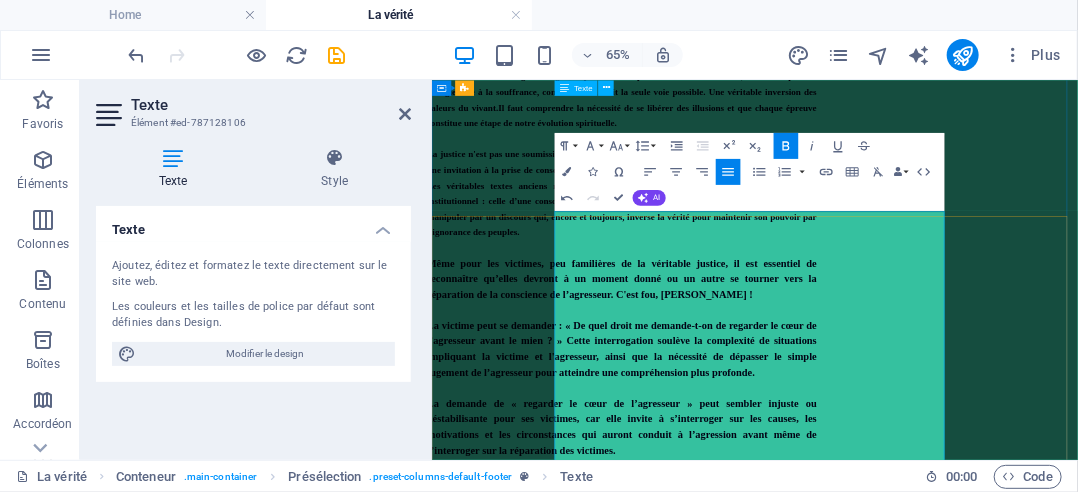 scroll, scrollTop: 249, scrollLeft: 0, axis: vertical 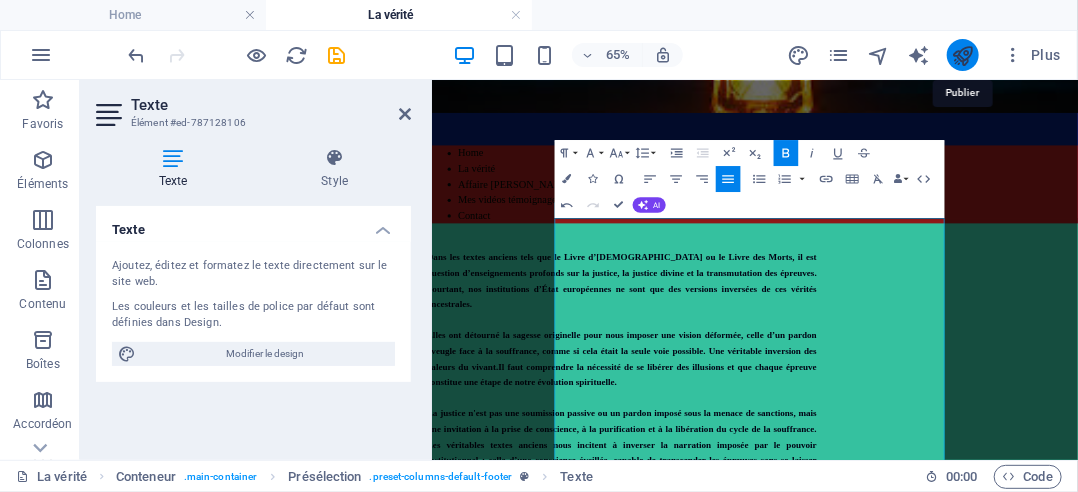 click at bounding box center [962, 55] 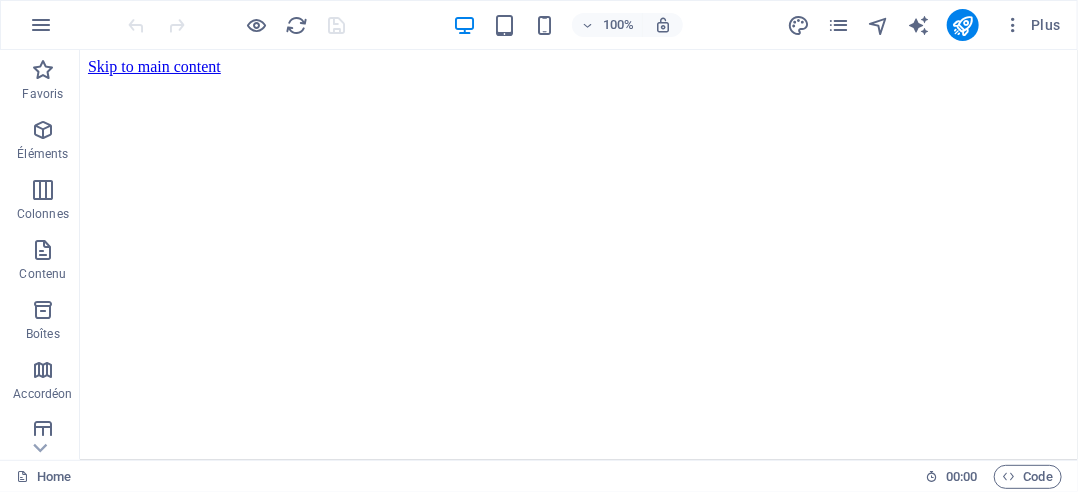 scroll, scrollTop: 0, scrollLeft: 0, axis: both 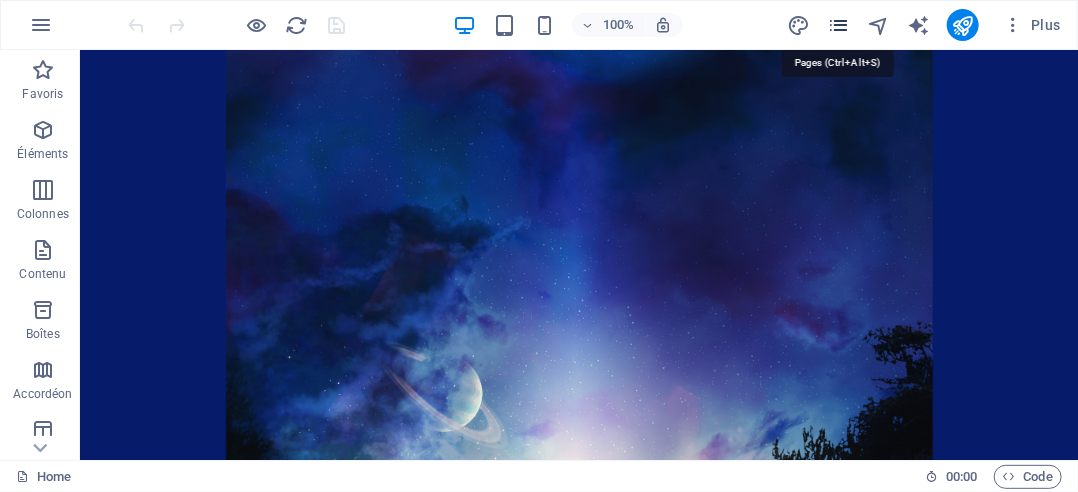 click at bounding box center (838, 25) 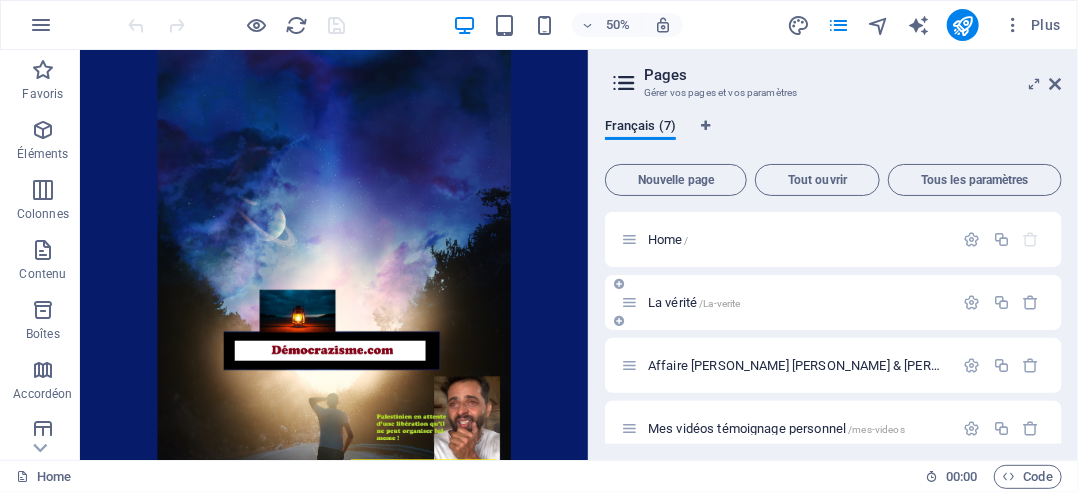 click on "La vérité /La-verite" at bounding box center [694, 302] 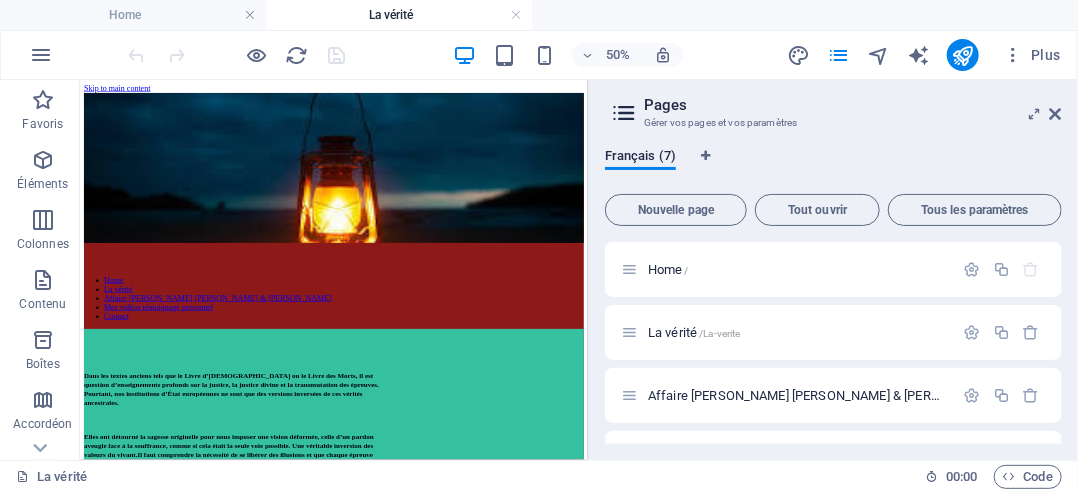 scroll, scrollTop: 0, scrollLeft: 0, axis: both 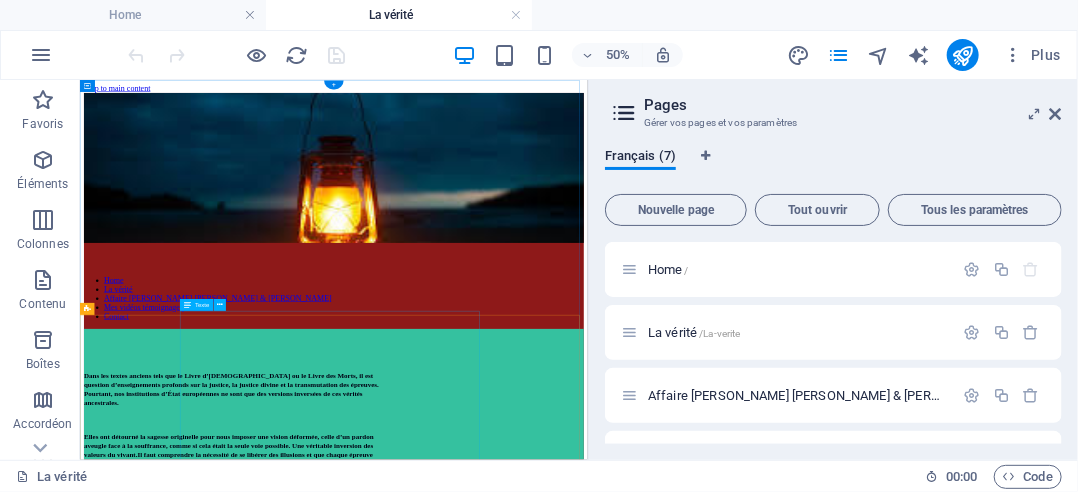 click on "Dans les textes anciens tels que le Livre d’[DEMOGRAPHIC_DATA] ou le Livre des Morts, il est question d’enseignements profonds sur la justice, la justice divine et la transmutation des épreuves. Pourtant, nos institutions d’État européennes ne sont que des versions inversées de ces vérités ancestrales.  Elles ont détourné la sagesse originelle pour nous imposer une vision déformée, celle d’un pardon aveugle face à la souffrance, comme si cela était la seule voie possible. Une véritable inversion des valeurs du vivant.  Il faut comprendre la nécessité de se libérer des illusions et que chaque épreuve constitue une étape de notre évolution spirituelle.  Même pour les victimes, peu familières de la véritable justice, il est essentiel de reconnaître qu’elles devront à un moment donné ou un autre se tourner vers la réparation de la conscience de l’agresseur. C'est fou, [PERSON_NAME] !" at bounding box center (387, 2607) 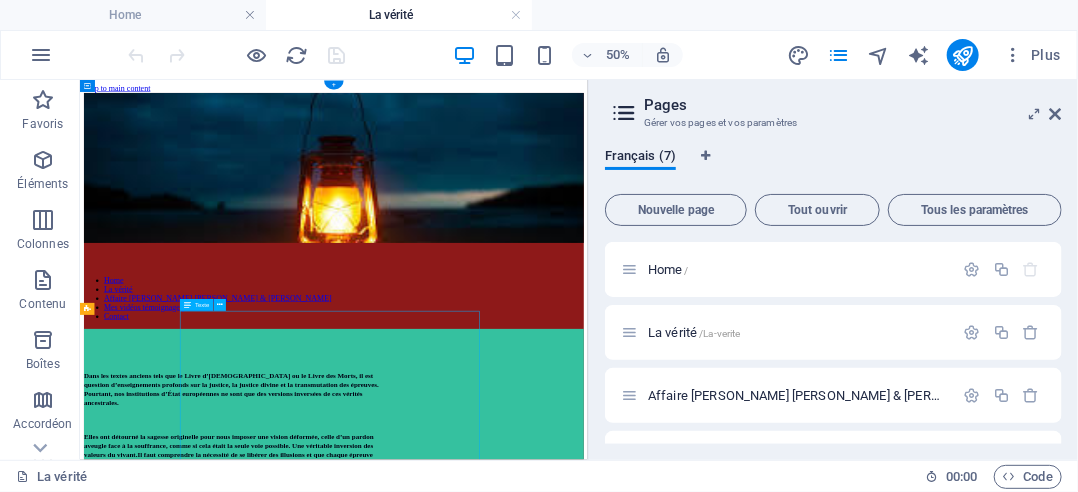 click on "Dans les textes anciens tels que le Livre d’[DEMOGRAPHIC_DATA] ou le Livre des Morts, il est question d’enseignements profonds sur la justice, la justice divine et la transmutation des épreuves. Pourtant, nos institutions d’État européennes ne sont que des versions inversées de ces vérités ancestrales.  Elles ont détourné la sagesse originelle pour nous imposer une vision déformée, celle d’un pardon aveugle face à la souffrance, comme si cela était la seule voie possible. Une véritable inversion des valeurs du vivant.  Il faut comprendre la nécessité de se libérer des illusions et que chaque épreuve constitue une étape de notre évolution spirituelle.  Même pour les victimes, peu familières de la véritable justice, il est essentiel de reconnaître qu’elles devront à un moment donné ou un autre se tourner vers la réparation de la conscience de l’agresseur. C'est fou, [PERSON_NAME] !" at bounding box center (387, 2607) 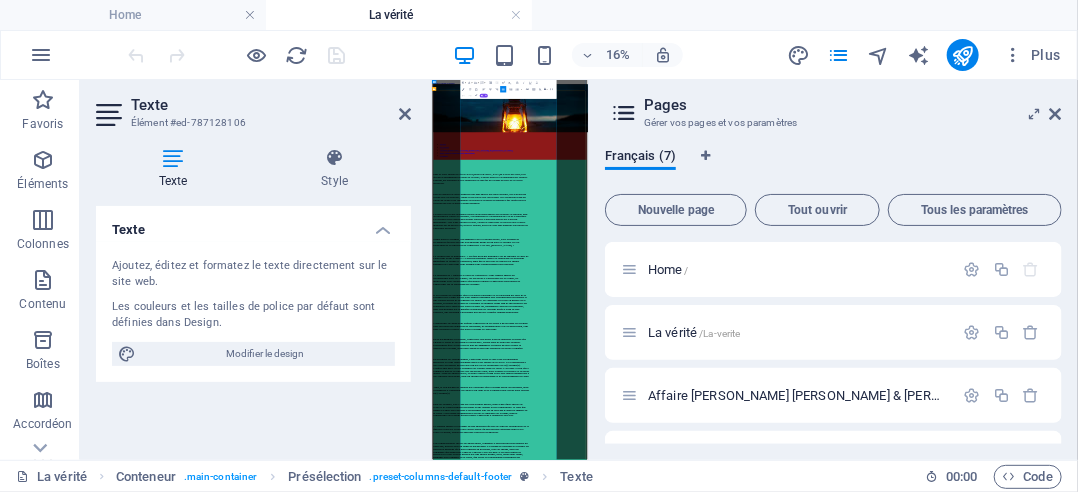 scroll, scrollTop: 400, scrollLeft: 0, axis: vertical 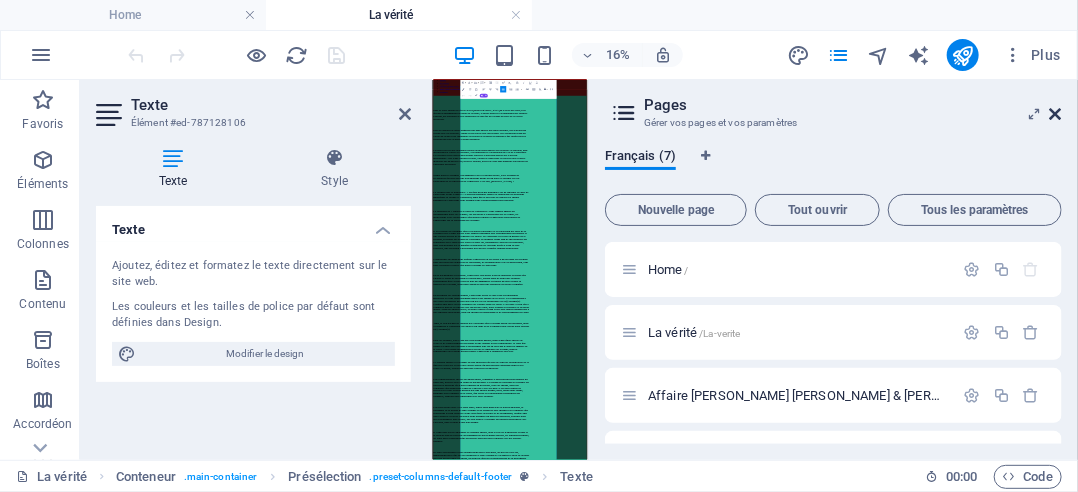 drag, startPoint x: 1052, startPoint y: 109, endPoint x: 812, endPoint y: 152, distance: 243.82166 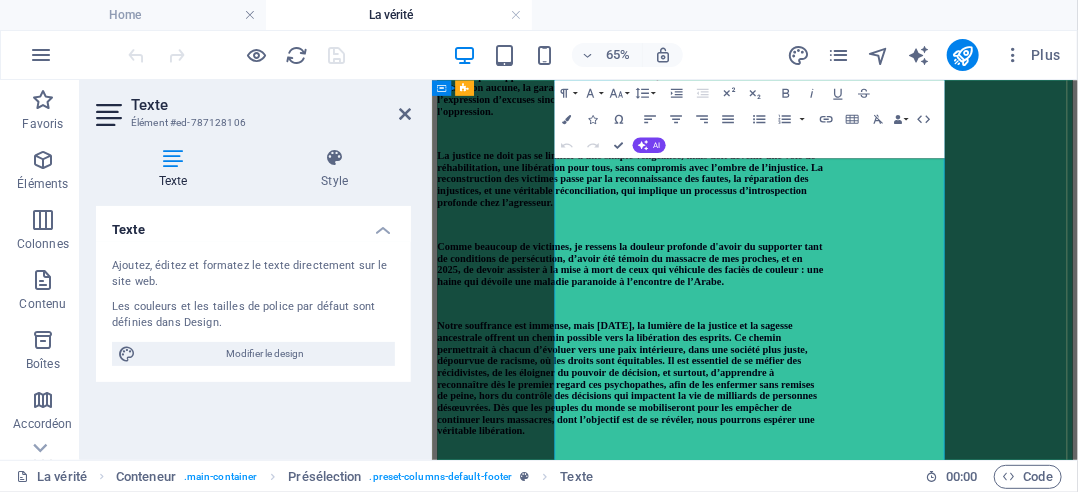 scroll, scrollTop: 3917, scrollLeft: 0, axis: vertical 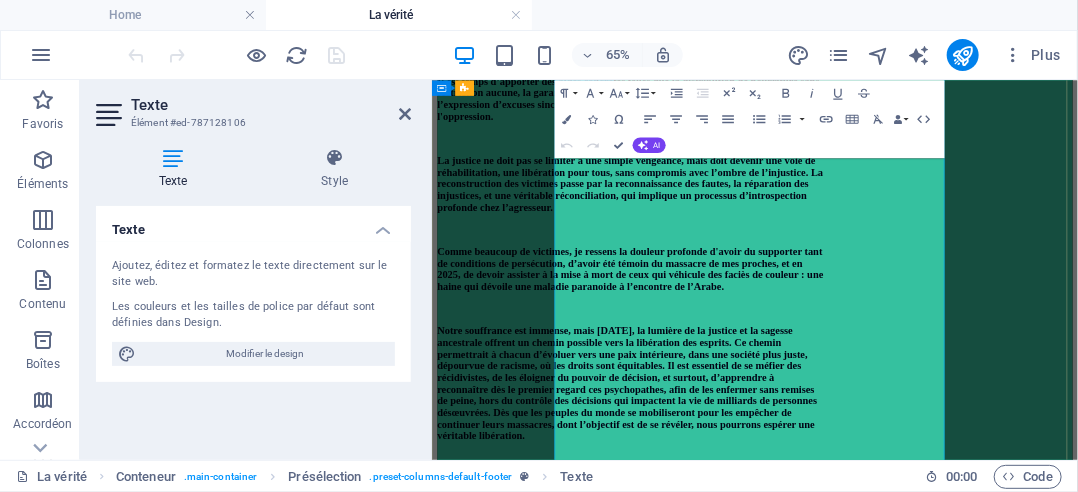 click on "Comme beaucoup de victimes, je ressens la douleur profonde d'avoir du supporter tant de conditions de persécution, d’avoir été témoin du massacre de mes proches, et en 2025, de devoir assister à la mise à mort de ceux qui véhicule des faciès de couleur : une haine qui dévoile une maladie paranoide à l’encontre de l’Arabe." at bounding box center (736, 369) 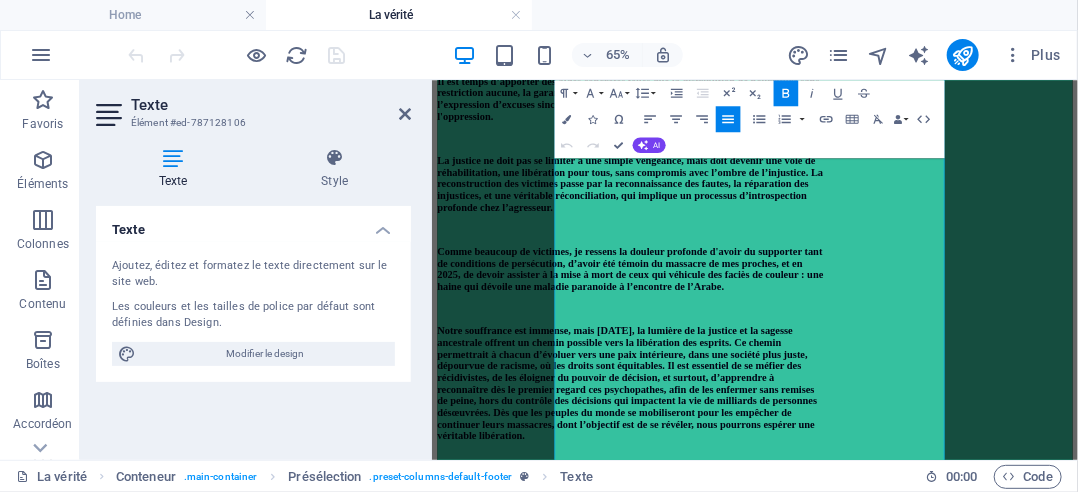 type 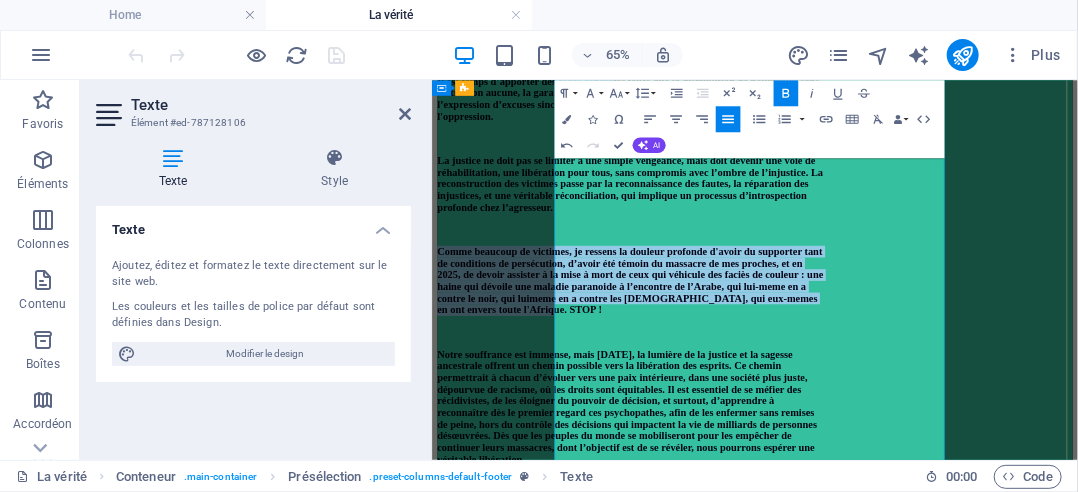 drag, startPoint x: 748, startPoint y: 504, endPoint x: 620, endPoint y: 375, distance: 181.72781 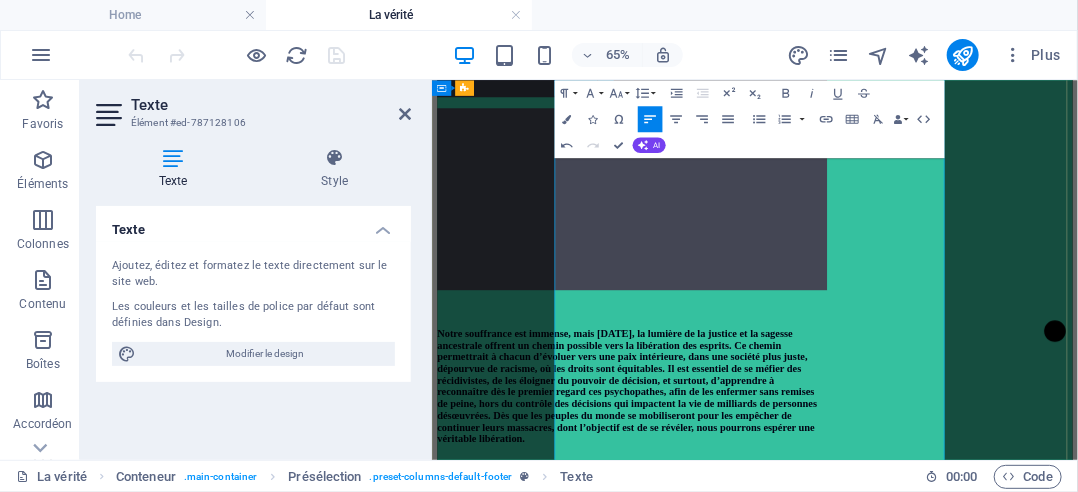 scroll, scrollTop: 4217, scrollLeft: 0, axis: vertical 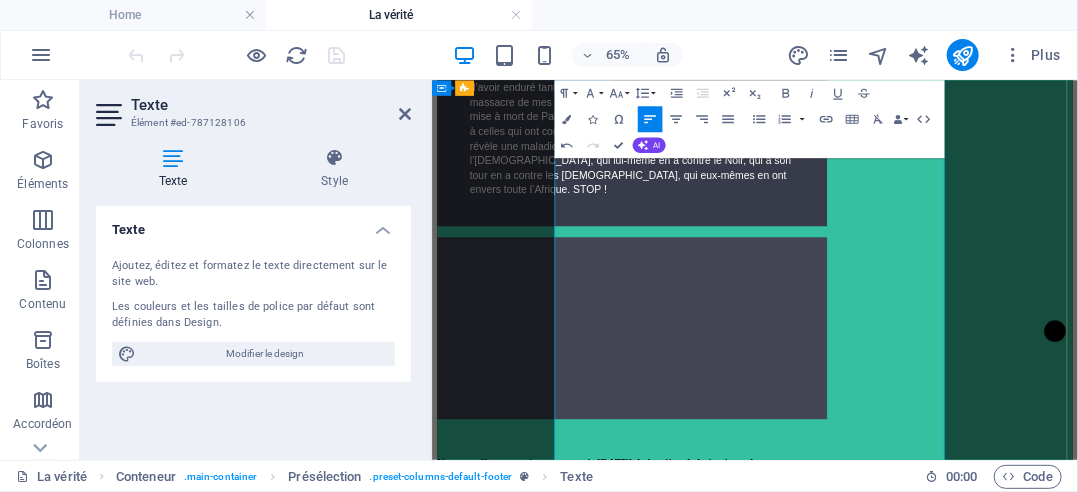 click at bounding box center [832, 461] 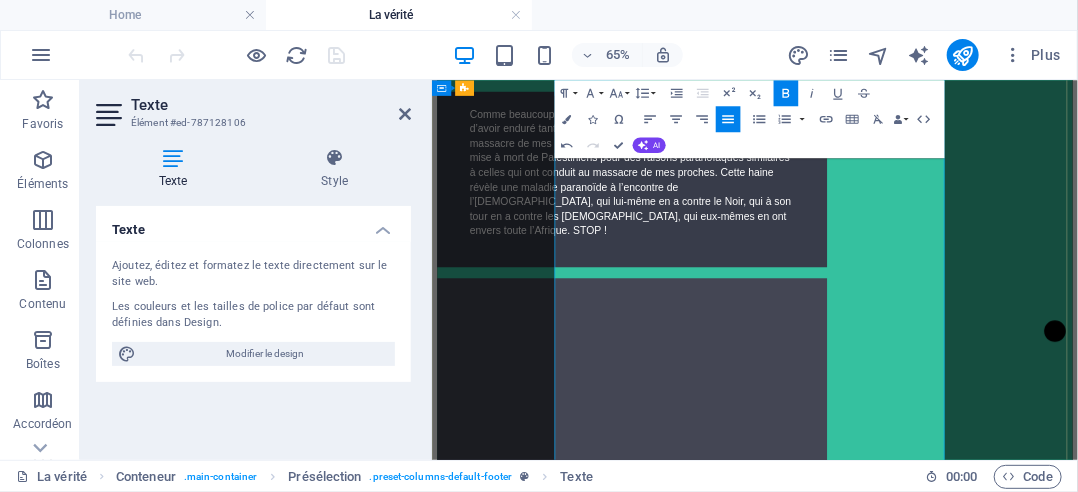 scroll, scrollTop: 4217, scrollLeft: 0, axis: vertical 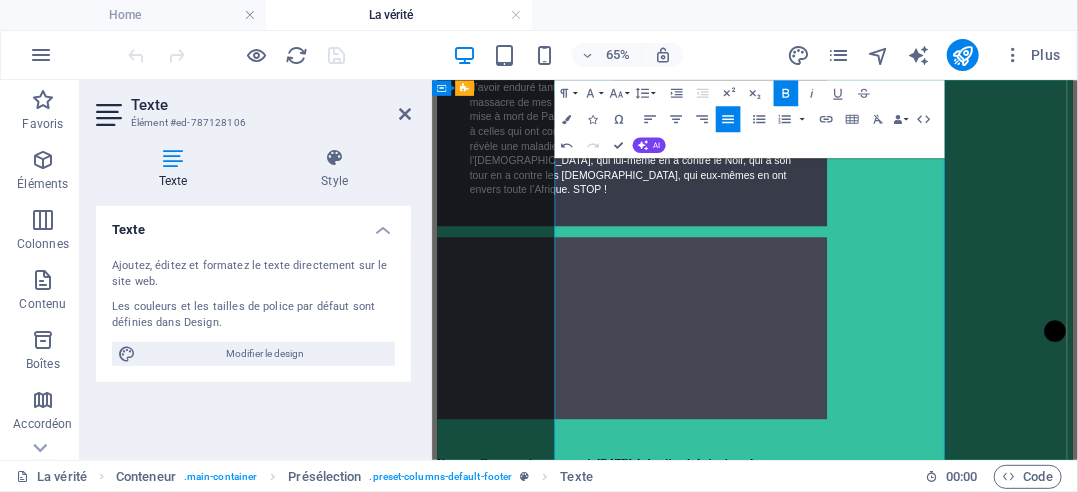 click at bounding box center [832, 461] 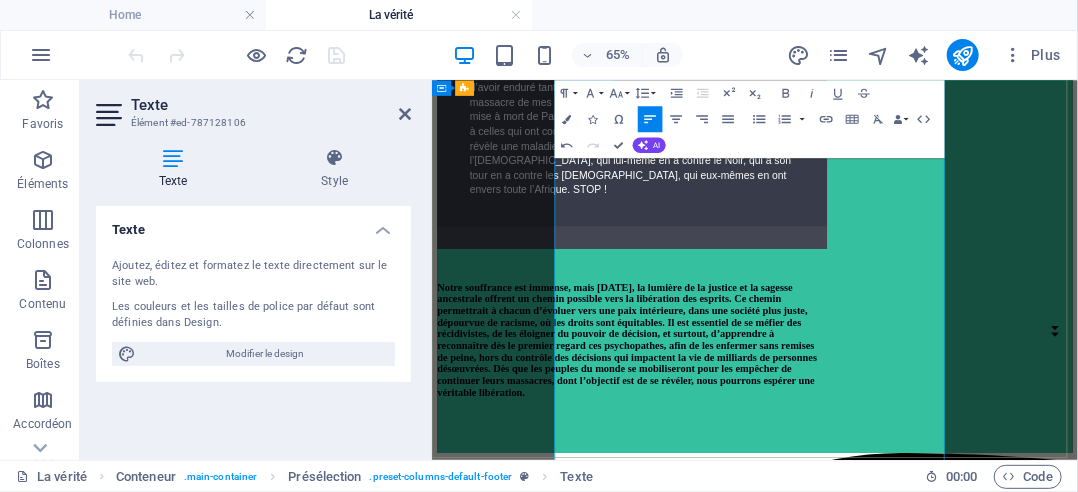 click on "Comme beaucoup de victimes, je ressens une douleur profonde d’avoir enduré tant de conditions de persécution : avoir été témoin du massacre de mes proches, et en 2025, devoir encore assister à la mise à mort de Palestiniens pour des raisons paranoïaques similaires à celles qui ont conduit au massacre de mes proches. Cette haine révèle une maladie paranoïde à l’encontre de l’Arabe, qui lui-même en a contre le Noir, qui à son tour en a contre les Blancs, qui eux-mêmes en ont envers toute l’Afrique. STOP !" at bounding box center (739, 186) 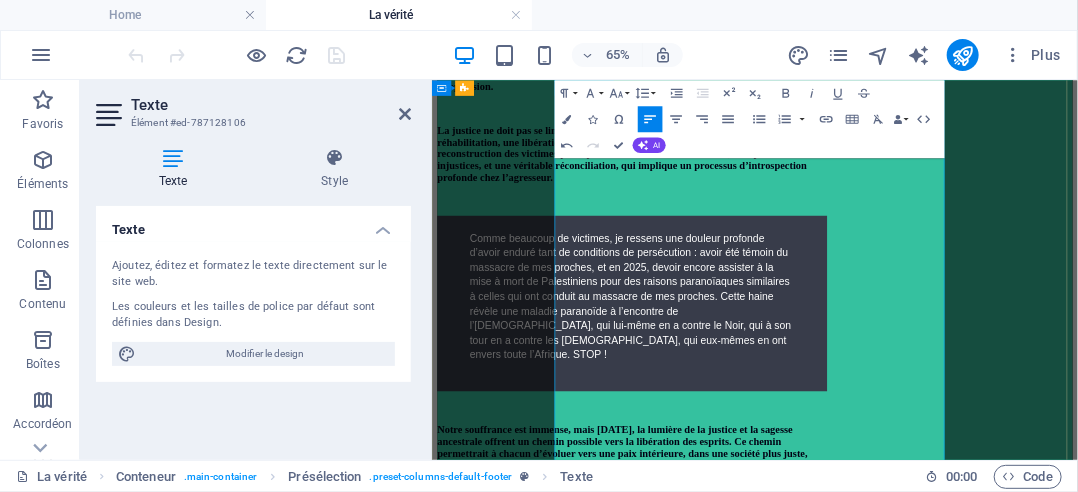 scroll, scrollTop: 3917, scrollLeft: 0, axis: vertical 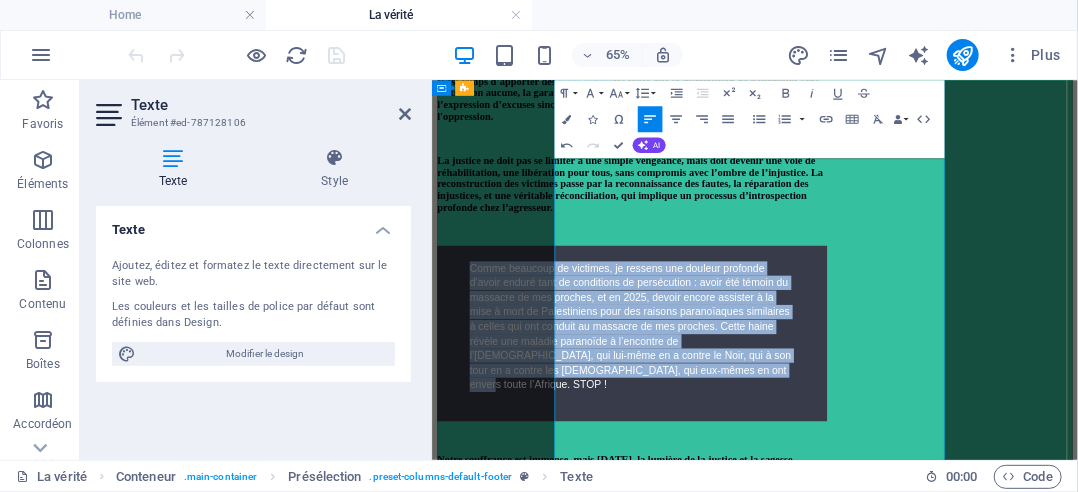 drag, startPoint x: 993, startPoint y: 563, endPoint x: 656, endPoint y: 396, distance: 376.10904 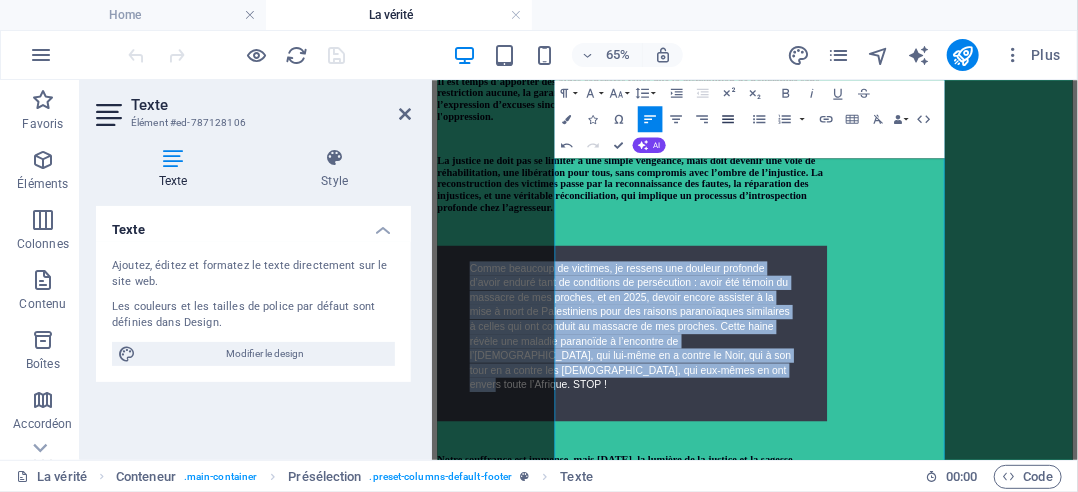 click 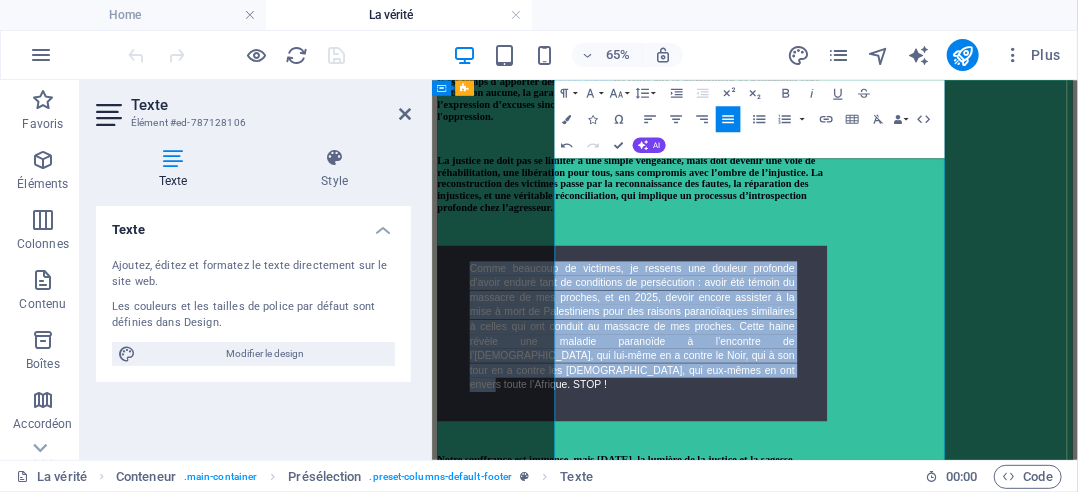 click on "Comme beaucoup de victimes, je ressens une douleur profonde d’avoir enduré tant de conditions de persécution : avoir été témoin du massacre de mes proches, et en 2025, devoir encore assister à la mise à mort de Palestiniens pour des raisons paranoïaques similaires à celles qui ont conduit au massacre de mes proches. Cette haine révèle une maladie paranoïde à l’encontre de l’Arabe, qui lui-même en a contre le Noir, qui à son tour en a contre les Blancs, qui eux-mêmes en ont envers toute l’Afrique. STOP !" at bounding box center (739, 459) 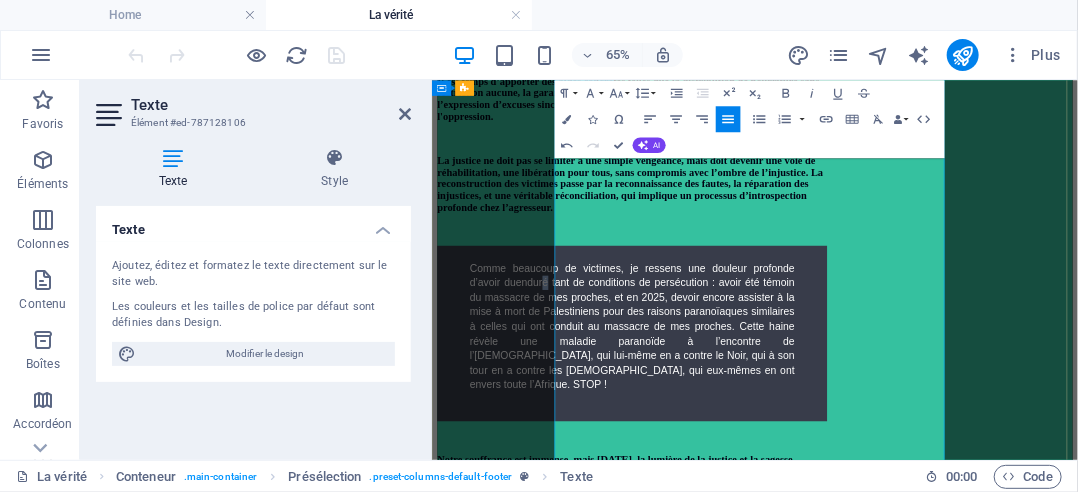 click on "Comme beaucoup de victimes, je ressens une douleur profonde d’avoir du  enduré tant de conditions de persécution : avoir été témoin du massacre de mes proches, et en 2025, devoir encore assister à la mise à mort de Palestiniens pour des raisons paranoïaques similaires à celles qui ont conduit au massacre de mes proches. Cette haine révèle une maladie paranoïde à l’encontre de l’Arabe, qui lui-même en a contre le Noir, qui à son tour en a contre les Blancs, qui eux-mêmes en ont envers toute l’Afrique. STOP !" at bounding box center [739, 459] 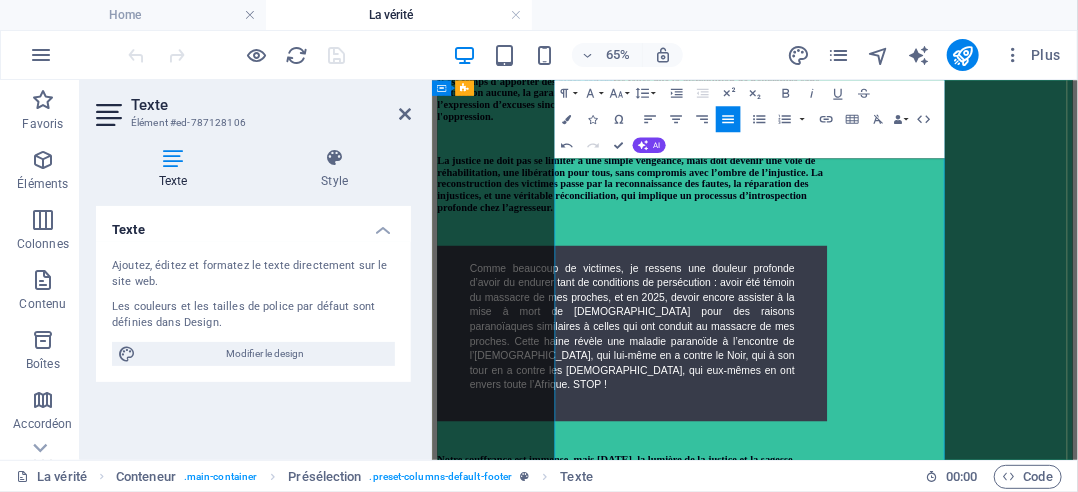 click on "Comme beaucoup de victimes, je ressens une douleur profonde d’avoir du endurer tant de conditions de persécution : avoir été témoin du massacre de mes proches, et en 2025, devoir encore assister à la mise à mort de Palestiniens pour des raisons paranoïaques similaires à celles qui ont conduit au massacre de mes proches. Cette haine révèle une maladie paranoïde à l’encontre de l’Arabe, qui lui-même en a contre le Noir, qui à son tour en a contre les Blancs, qui eux-mêmes en ont envers toute l’Afrique. STOP !" at bounding box center (739, 459) 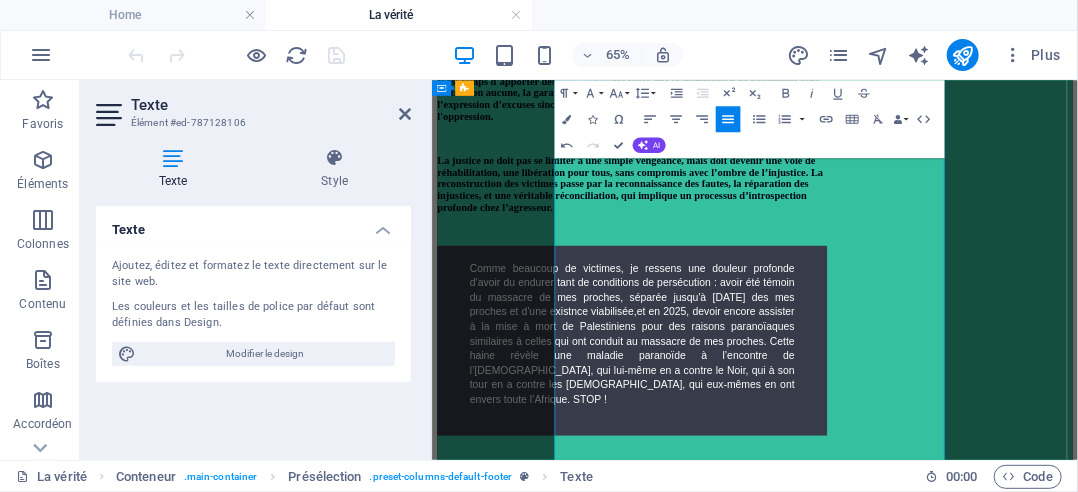 click on "Comme beaucoup de victimes, je ressens une douleur profonde d’avoir du endurer tant de conditions de persécution : avoir été témoin du massacre de mes proches, séparée jusqu'à aujourd'hui des mes proches et d'une existnce viabilisée,  et en 2025, devoir encore assister à la mise à mort de Palestiniens pour des raisons paranoïaques similaires à celles qui ont conduit au massacre de mes proches. Cette haine révèle une maladie paranoïde à l’encontre de l’Arabe, qui lui-même en a contre le Noir, qui à son tour en a contre les Blancs, qui eux-mêmes en ont envers toute l’Afrique. STOP !" at bounding box center (739, 470) 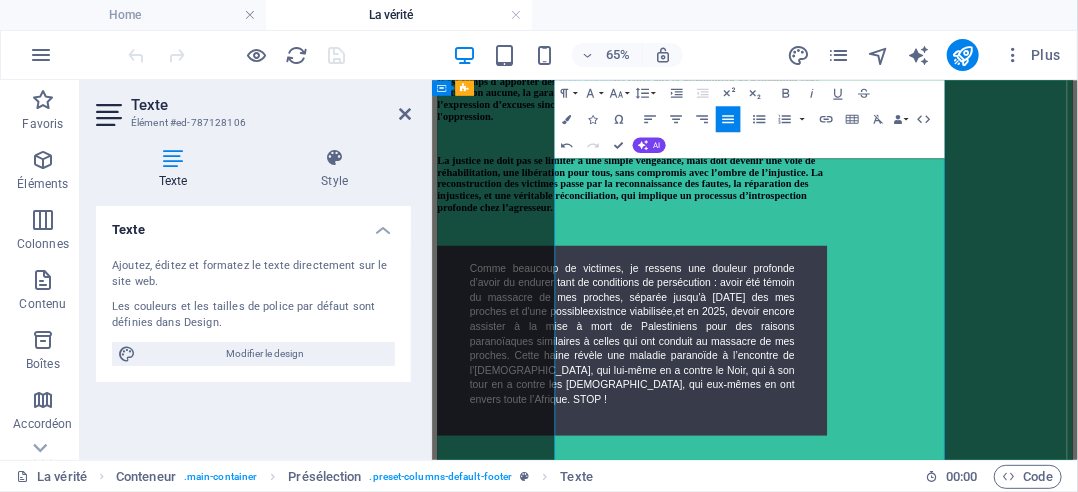 click on "Comme beaucoup de victimes, je ressens une douleur profonde d’avoir du endurer tant de conditions de persécution : avoir été témoin du massacre de mes proches, séparée jusqu'à aujourd'hui des mes proches et d'une possible  existnce viabilisée,  et en 2025, devoir encore assister à la mise à mort de Palestiniens pour des raisons paranoïaques similaires à celles qui ont conduit au massacre de mes proches. Cette haine révèle une maladie paranoïde à l’encontre de l’Arabe, qui lui-même en a contre le Noir, qui à son tour en a contre les Blancs, qui eux-mêmes en ont envers toute l’Afrique. STOP !" at bounding box center (739, 470) 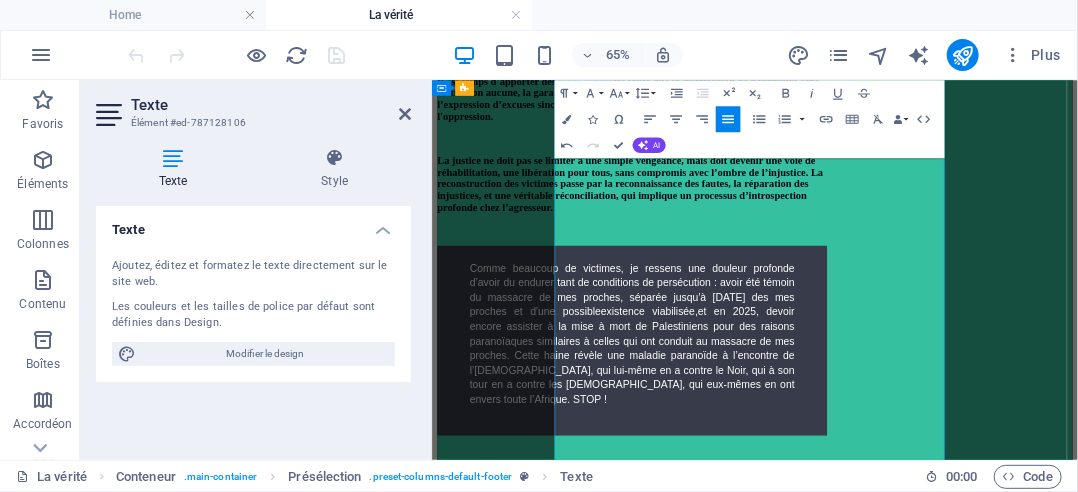 click on "Comme beaucoup de victimes, je ressens une douleur profonde d’avoir du endurer tant de conditions de persécution : avoir été témoin du massacre de mes proches, séparée jusqu'à aujourd'hui des mes proches et d'une possible  existence viabilisée,  et en 2025, devoir encore assister à la mise à mort de Palestiniens pour des raisons paranoïaques similaires à celles qui ont conduit au massacre de mes proches. Cette haine révèle une maladie paranoïde à l’encontre de l’Arabe, qui lui-même en a contre le Noir, qui à son tour en a contre les Blancs, qui eux-mêmes en ont envers toute l’Afrique. STOP !" at bounding box center (739, 470) 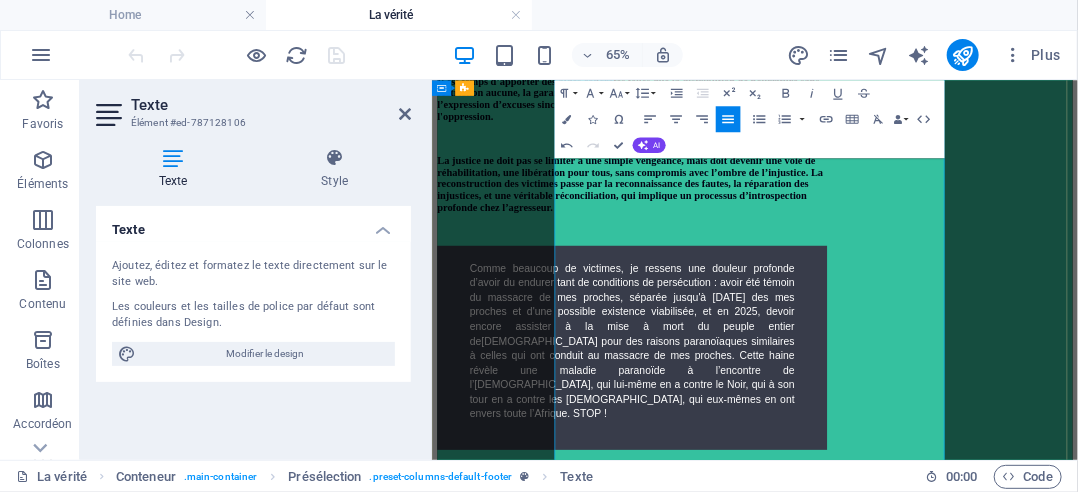 click on "Comme beaucoup de victimes, je ressens une douleur profonde d’avoir du endurer tant de conditions de persécution : avoir été témoin du massacre de mes proches, séparée jusqu'à aujourd'hui des mes proches et d'une possible existence viabilisée, et en 2025, devoir encore assister à la mise à mort du peuple entier de  Palestiniens pour des raisons paranoïaques similaires à celles qui ont conduit au massacre de mes proches. Cette haine révèle une maladie paranoïde à l’encontre de l’Arabe, qui lui-même en a contre le Noir, qui à son tour en a contre les Blancs, qui eux-mêmes en ont envers toute l’Afrique. STOP !" at bounding box center (739, 481) 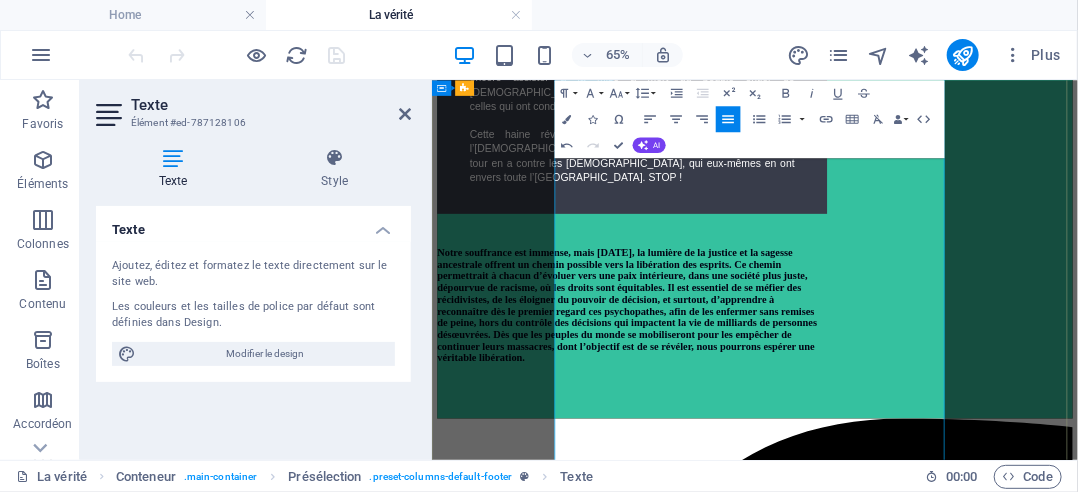 scroll, scrollTop: 4317, scrollLeft: 0, axis: vertical 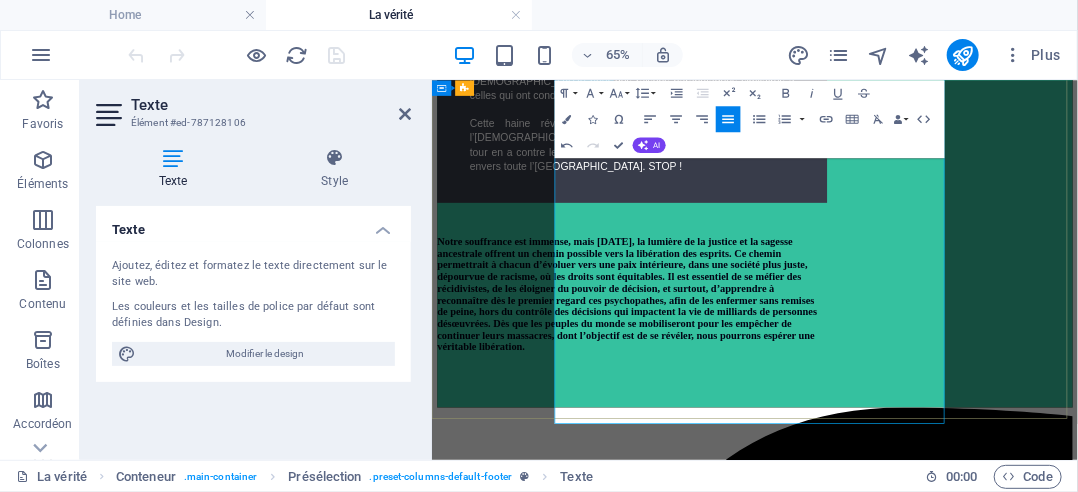 click on "Notre souffrance est immense, mais [DATE], la lumière de la justice et la sagesse ancestrale offrent un chemin possible vers la libération des esprits. Ce chemin permettrait à chacun d’évoluer vers une paix intérieure, dans une société plus juste, dépourvue de racisme, où les droits sont équitables. Il est essentiel de se méfier des récidivistes, de les éloigner du pouvoir de décision, et surtout, d’apprendre à reconnaître dès le premier regard ces psychopathes, afin de les enfermer sans remises de peine, hors du contrôle des décisions qui impactent la vie de milliards de personnes désœuvrées. Dès que les peuples du monde se mobiliseront pour les empêcher de continuer leurs massacres, dont l’objectif est de se révéler, nous pourrons espérer une véritable libération." at bounding box center [731, 408] 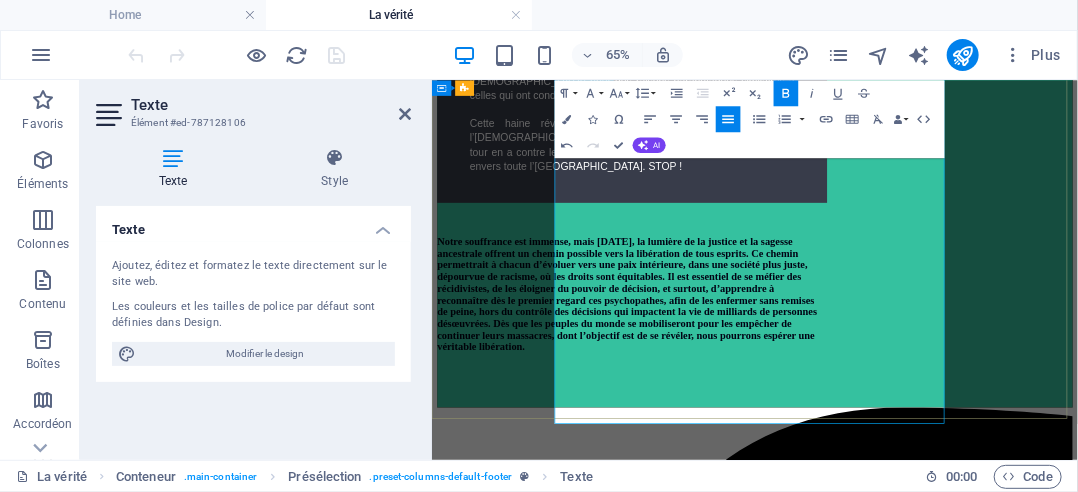 click on "Notre souffrance est immense, mais aujourd’hui, la lumière de la justice et la sagesse ancestrale offrent un chemin possible vers la libération de tou s esprits. Ce chemin permettrait à chacun d’évoluer vers une paix intérieure, dans une société plus juste, dépourvue de racisme, où les droits sont équitables. Il est essentiel de se méfier des récidivistes, de les éloigner du pouvoir de décision, et surtout, d’apprendre à reconnaître dès le premier regard ces psychopathes, afin de les enfermer sans remises de peine, hors du contrôle des décisions qui impactent la vie de milliards de personnes désœuvrées. Dès que les peuples du monde se mobiliseront pour les empêcher de continuer leurs massacres, dont l’objectif est de se révéler, nous pourrons espérer une véritable libération." at bounding box center [731, 408] 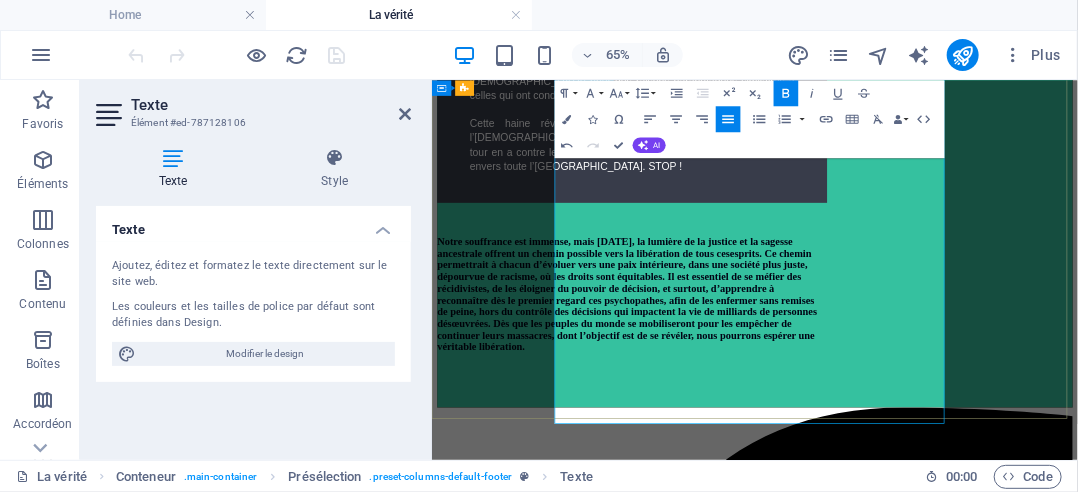 click on "Notre souffrance est immense, mais aujourd’hui, la lumière de la justice et la sagesse ancestrale offrent un chemin possible vers la libération de tou s ces  esprits. Ce chemin permettrait à chacun d’évoluer vers une paix intérieure, dans une société plus juste, dépourvue de racisme, où les droits sont équitables. Il est essentiel de se méfier des récidivistes, de les éloigner du pouvoir de décision, et surtout, d’apprendre à reconnaître dès le premier regard ces psychopathes, afin de les enfermer sans remises de peine, hors du contrôle des décisions qui impactent la vie de milliards de personnes désœuvrées. Dès que les peuples du monde se mobiliseront pour les empêcher de continuer leurs massacres, dont l’objectif est de se révéler, nous pourrons espérer une véritable libération." at bounding box center (731, 408) 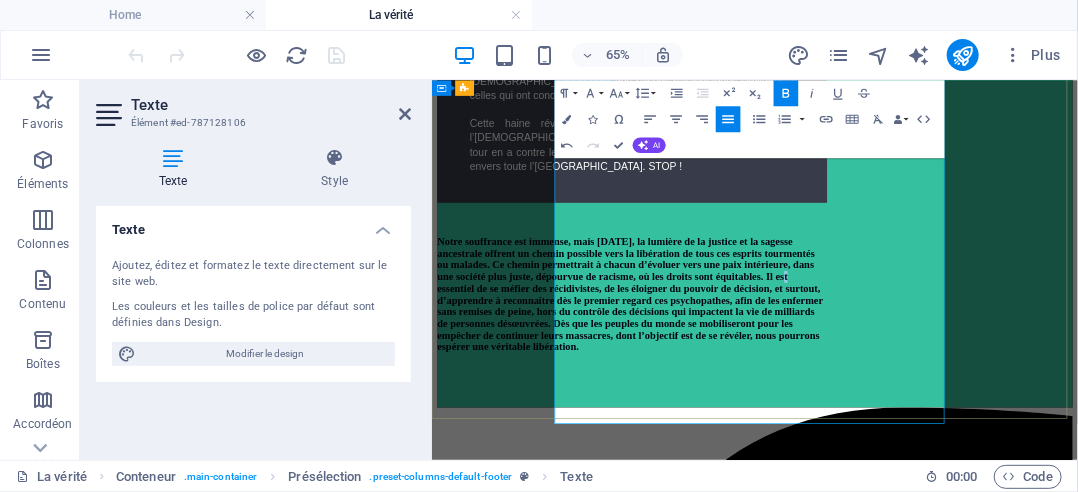 click on "Notre souffrance est immense, mais aujourd’hui, la lumière de la justice et la sagesse ancestrale offrent un chemin possible vers la libération de tous ces esprits tourmentés ou malades. Ce chemin permettrait à chacun d’évoluer vers une paix intérieure, dans une société plus juste, dépourvue de racisme, où les droits sont équitables. Il est essentiel de se méfier des récidivistes, de les éloigner du pouvoir de décision, et surtout, d’apprendre à reconnaître dès le premier regard ces psychopathes, afin de les enfermer sans remises de peine, hors du contrôle des décisions qui impactent la vie de milliards de personnes désœuvrées. Dès que les peuples du monde se mobiliseront pour les empêcher de continuer leurs massacres, dont l’objectif est de se révéler, nous pourrons espérer une véritable libération." at bounding box center [736, 408] 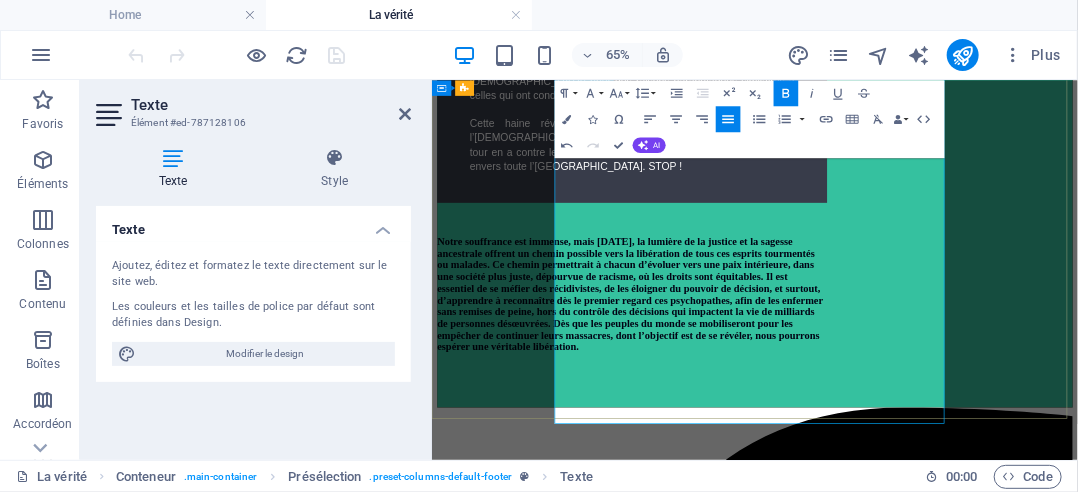 click on "Notre souffrance est immense, mais aujourd’hui, la lumière de la justice et la sagesse ancestrale offrent un chemin possible vers la libération de tous ces esprits tourmentés ou malades. Ce chemin permettrait à chacun d’évoluer vers une paix intérieure, dans une société plus juste, dépourvue de racisme, où les droits sont équitables. Il est essentiel de se méfier des récidivistes, de les éloigner du pouvoir de décision, et surtout, d’apprendre à reconnaître dès le premier regard ces psychopathes, afin de les enfermer sans remises de peine, hors du contrôle des décisions qui impactent la vie de milliards de personnes désœuvrées. Dès que les peuples du monde se mobiliseront pour les empêcher de continuer leurs massacres, dont l’objectif est de se révéler, nous pourrons espérer une véritable libération." at bounding box center [736, 408] 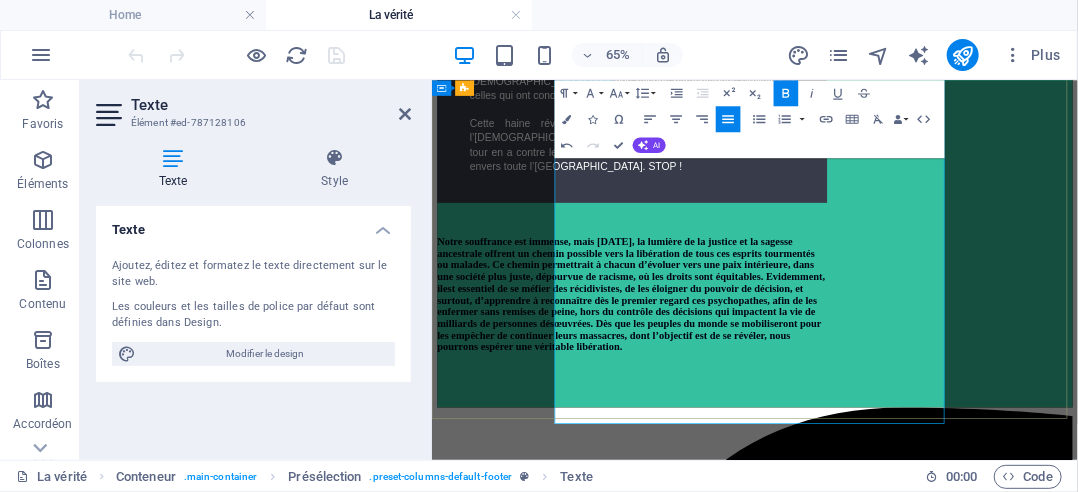 click on "Notre souffrance est immense, mais aujourd’hui, la lumière de la justice et la sagesse ancestrale offrent un chemin possible vers la libération de tous ces esprits tourmentés ou malades. Ce chemin permettrait à chacun d’évoluer vers une paix intérieure, dans une société plus juste, dépourvue de racisme, où les droits sont équitables. Evidemment, il  est essentiel de se méfier des récidivistes, de les éloigner du pouvoir de décision, et surtout, d’apprendre à reconnaître dès le premier regard ces psychopathes, afin de les enfermer sans remises de peine, hors du contrôle des décisions qui impactent la vie de milliards de personnes désœuvrées. Dès que les peuples du monde se mobiliseront pour les empêcher de continuer leurs massacres, dont l’objectif est de se révéler, nous pourrons espérer une véritable libération." at bounding box center (737, 408) 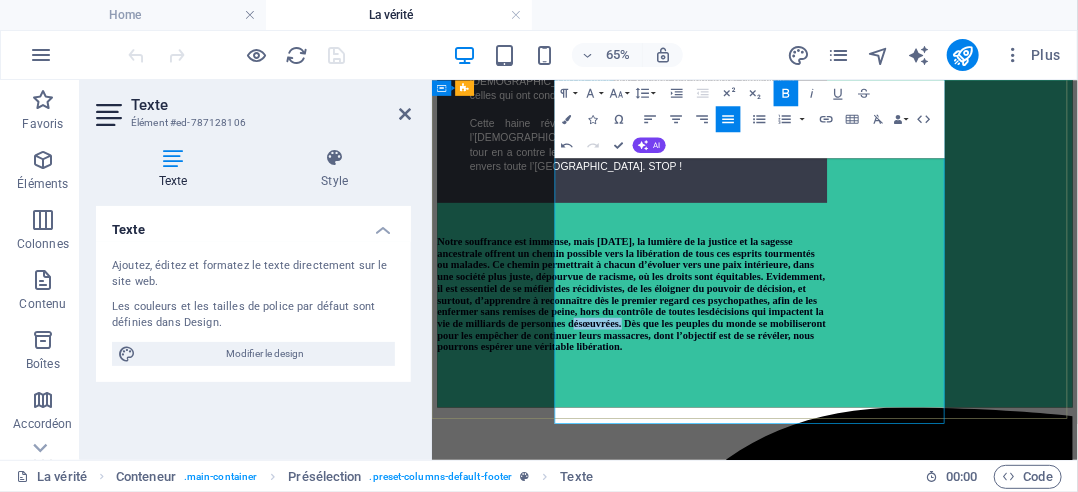 drag, startPoint x: 898, startPoint y: 498, endPoint x: 822, endPoint y: 503, distance: 76.1643 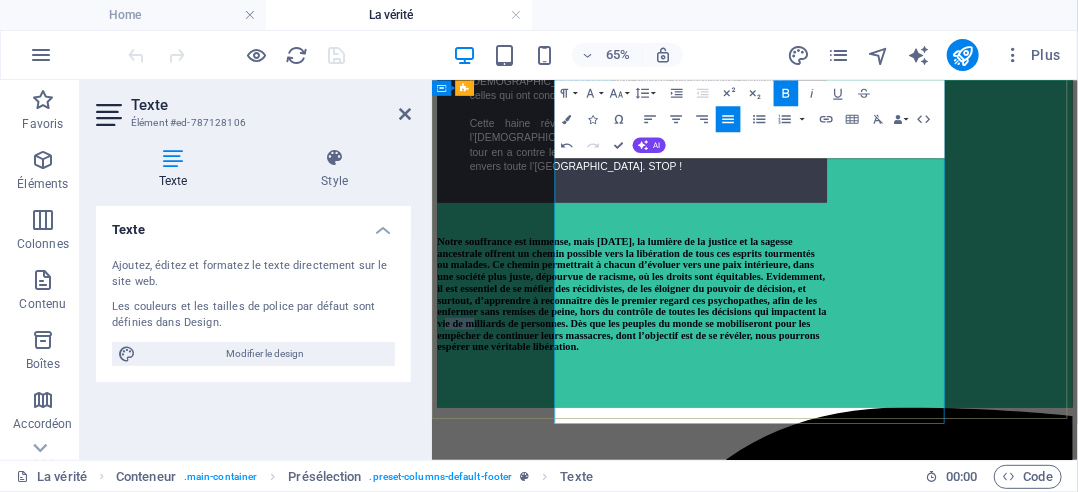 drag, startPoint x: 631, startPoint y: 502, endPoint x: 1207, endPoint y: 477, distance: 576.5423 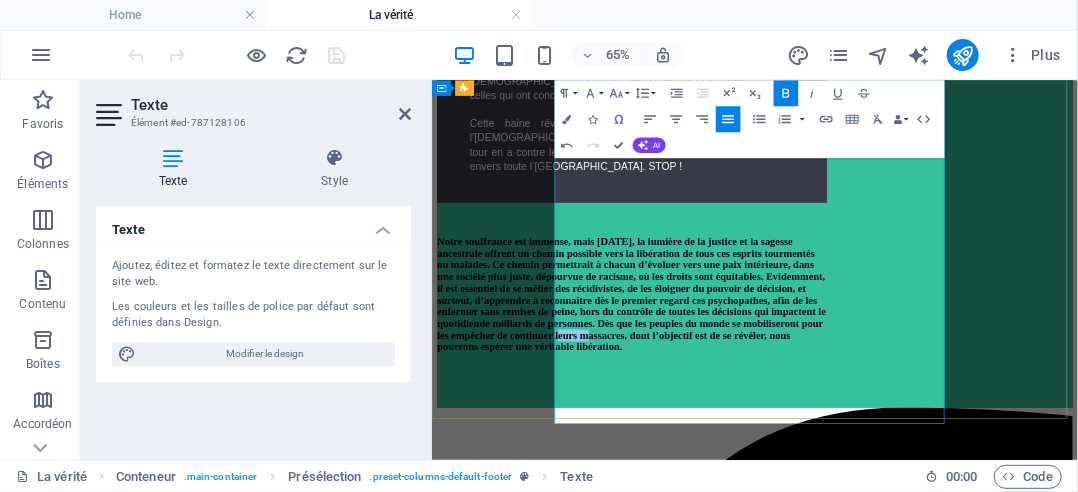 drag, startPoint x: 860, startPoint y: 520, endPoint x: 818, endPoint y: 523, distance: 42.107006 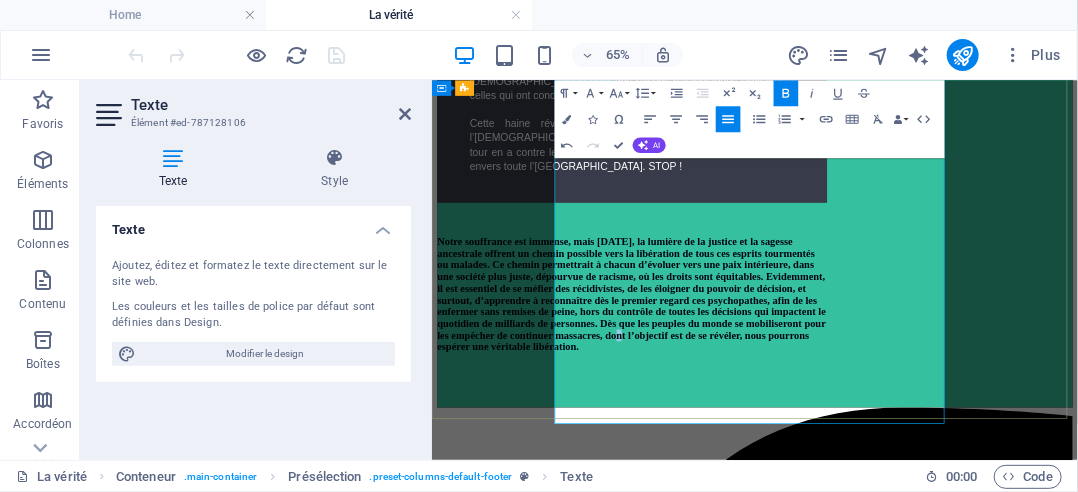 click on "Notre souffrance est immense, mais aujourd’hui, la lumière de la justice et la sagesse ancestrale offrent un chemin possible vers la libération de tous ces esprits tourmentés ou malades. Ce chemin permettrait à chacun d’évoluer vers une paix intérieure, dans une société plus juste, dépourvue de racisme, où les droits sont équitables. Evidemment, il est essentiel de se méfier des récidivistes, de les éloigner du pouvoir de décision, et surtout, d’apprendre à reconnaître dès le premier regard ces psychopathes, afin de les enfermer sans remises de peine, hors du contrôle de toutes les décisions qui impactent le quotidien de milliards de personnes. Dès que les peuples du monde se mobiliseront pour les empêcher de continuer massacres, dont l’objectif est de se révéler, nous pourrons espérer une véritable libération." at bounding box center (738, 408) 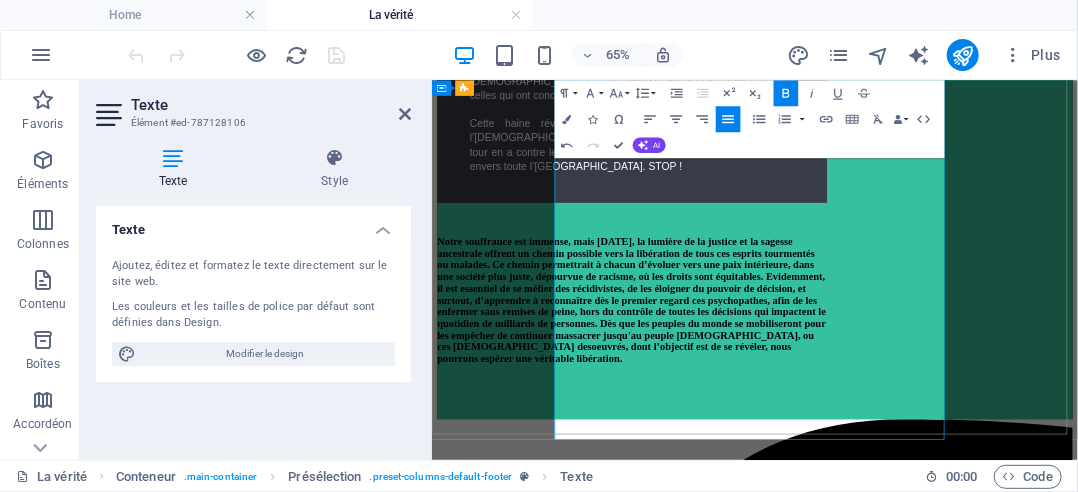 click on "Notre souffrance est immense, mais aujourd’hui, la lumière de la justice et la sagesse ancestrale offrent un chemin possible vers la libération de tous ces esprits tourmentés ou malades. Ce chemin permettrait à chacun d’évoluer vers une paix intérieure, dans une société plus juste, dépourvue de racisme, où les droits sont équitables. Evidemment, il est essentiel de se méfier des récidivistes, de les éloigner du pouvoir de décision, et surtout, d’apprendre à reconnaître dès le premier regard ces psychopathes, afin de les enfermer sans remises de peine, hors du contrôle de toutes les décisions qui impactent le quotidien de milliards de personnes. Dès que les peuples du monde se mobiliseront pour les empêcher de continuer massacrer jusqu'au peuple palestiniens, ou ces Européens desoeuvrés, dont l’objectif est de se révéler, nous pourrons espérer une véritable libération." at bounding box center (739, 418) 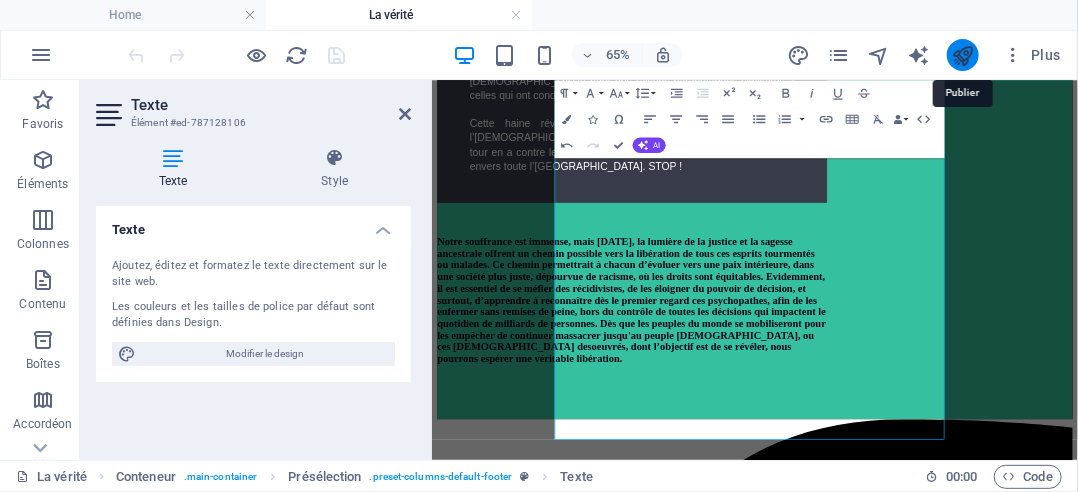 click at bounding box center [962, 55] 